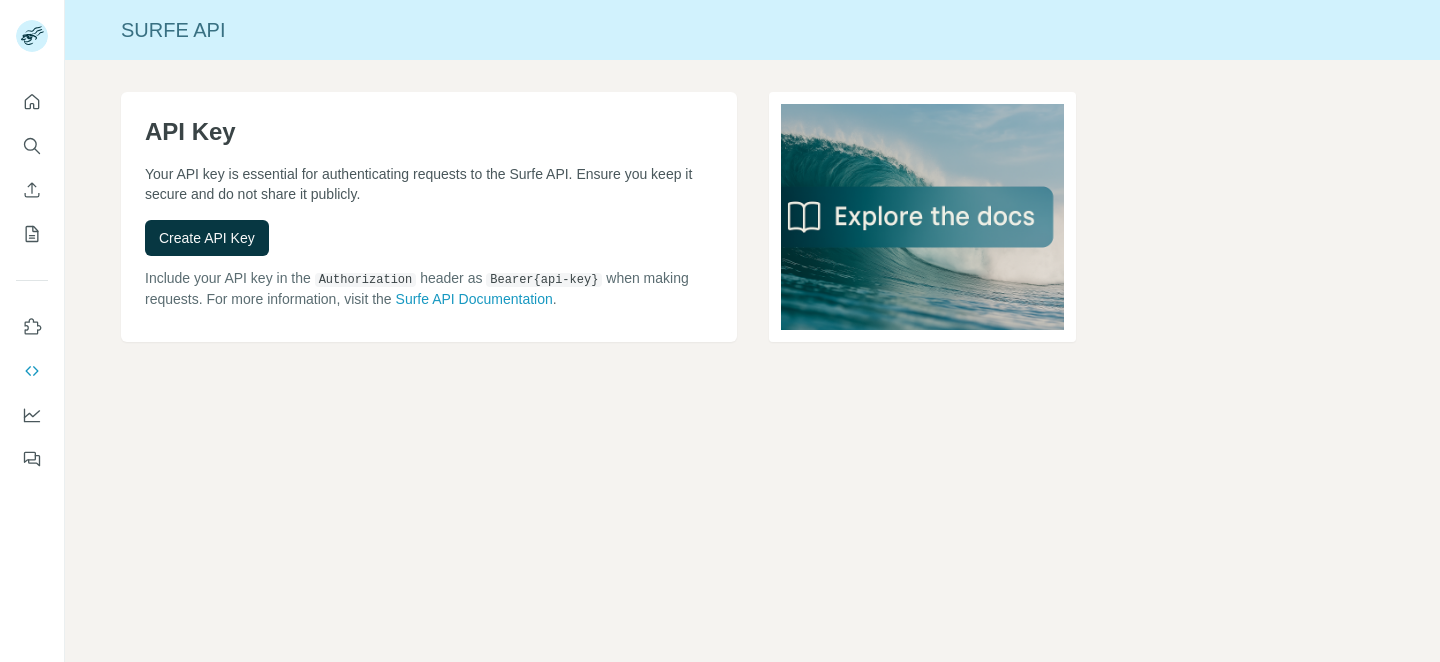 scroll, scrollTop: 0, scrollLeft: 0, axis: both 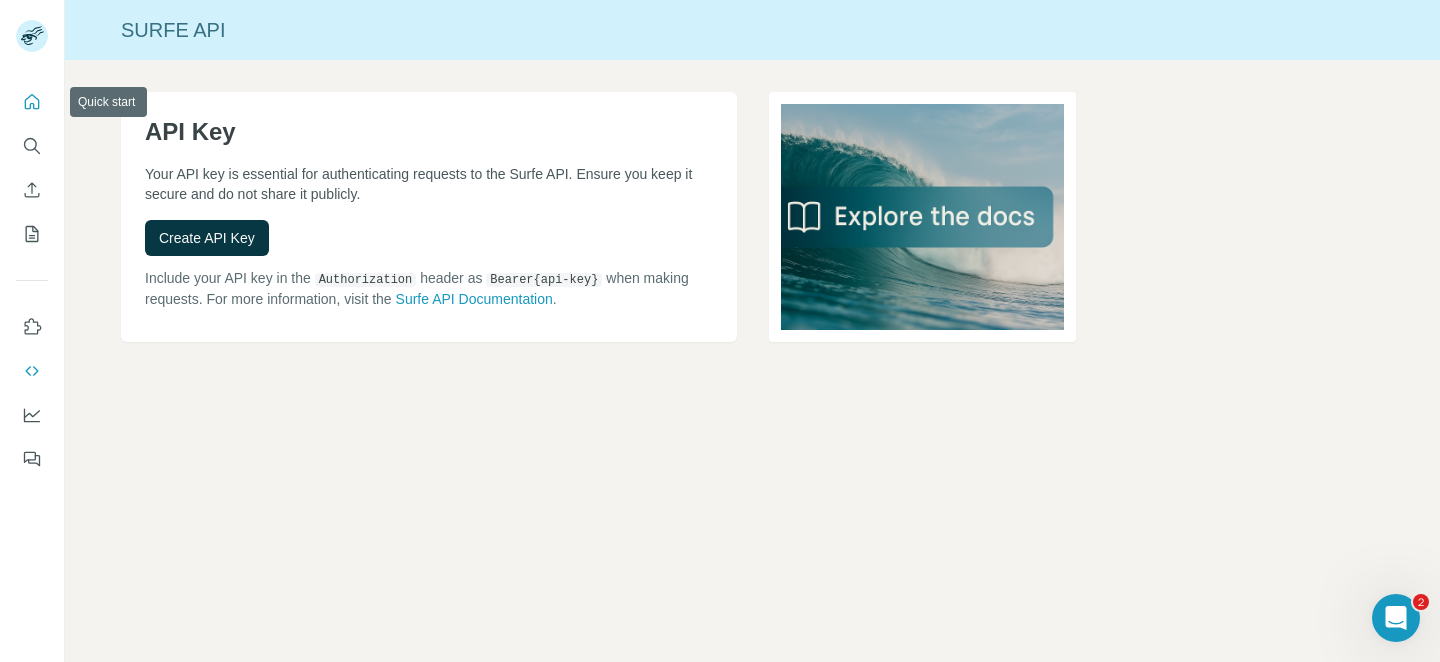 click at bounding box center (32, 102) 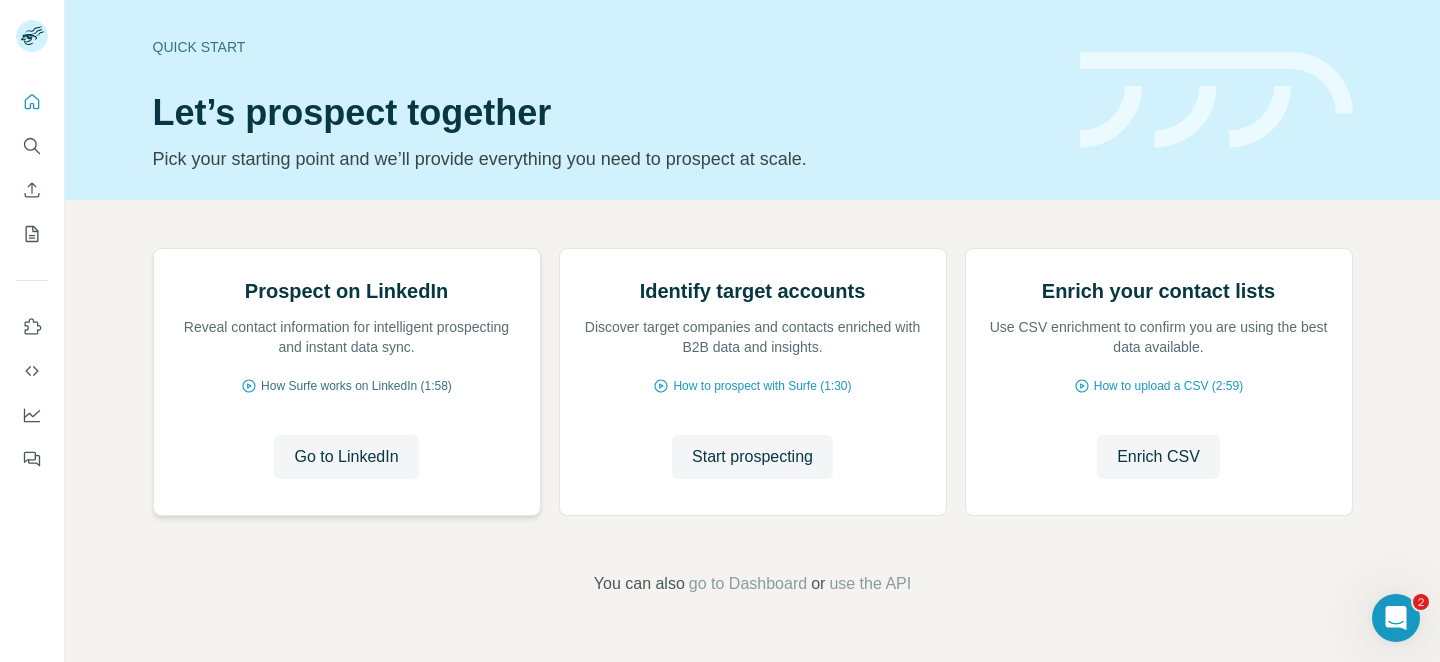 click on "How Surfe works on LinkedIn (1:58)" at bounding box center (356, 386) 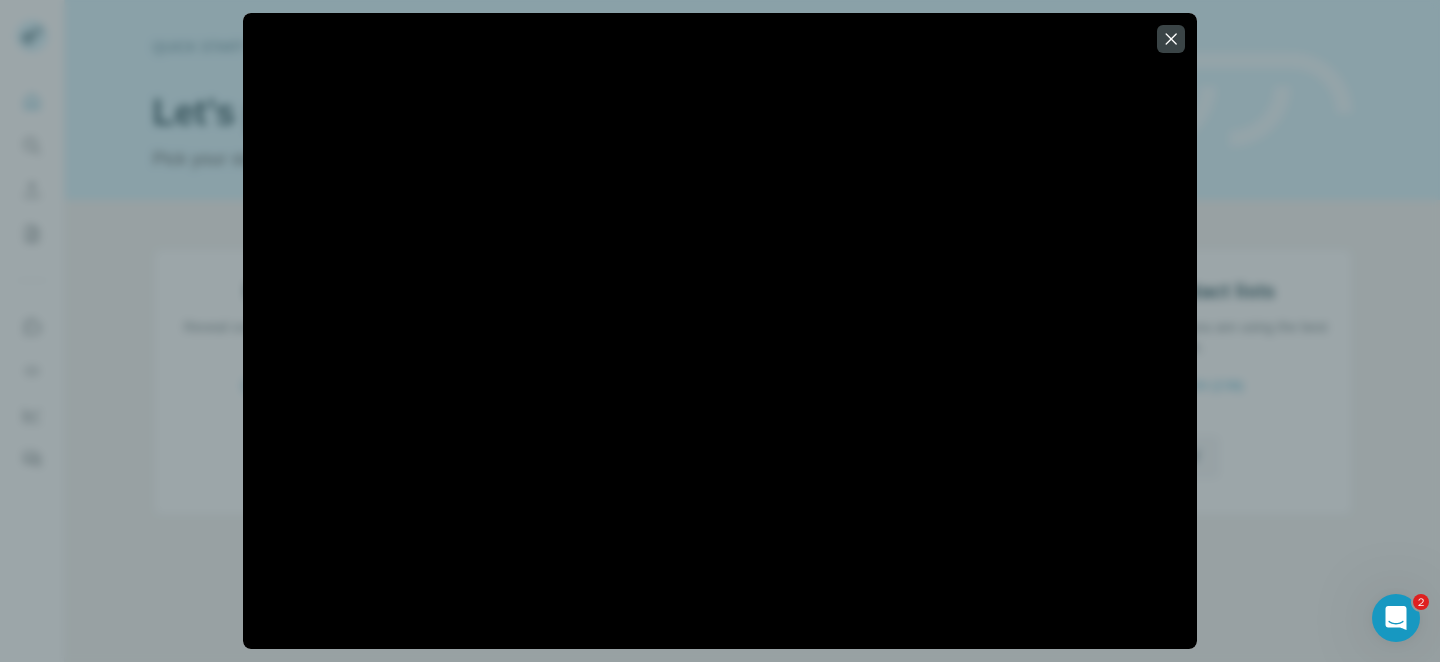 click at bounding box center [720, 331] 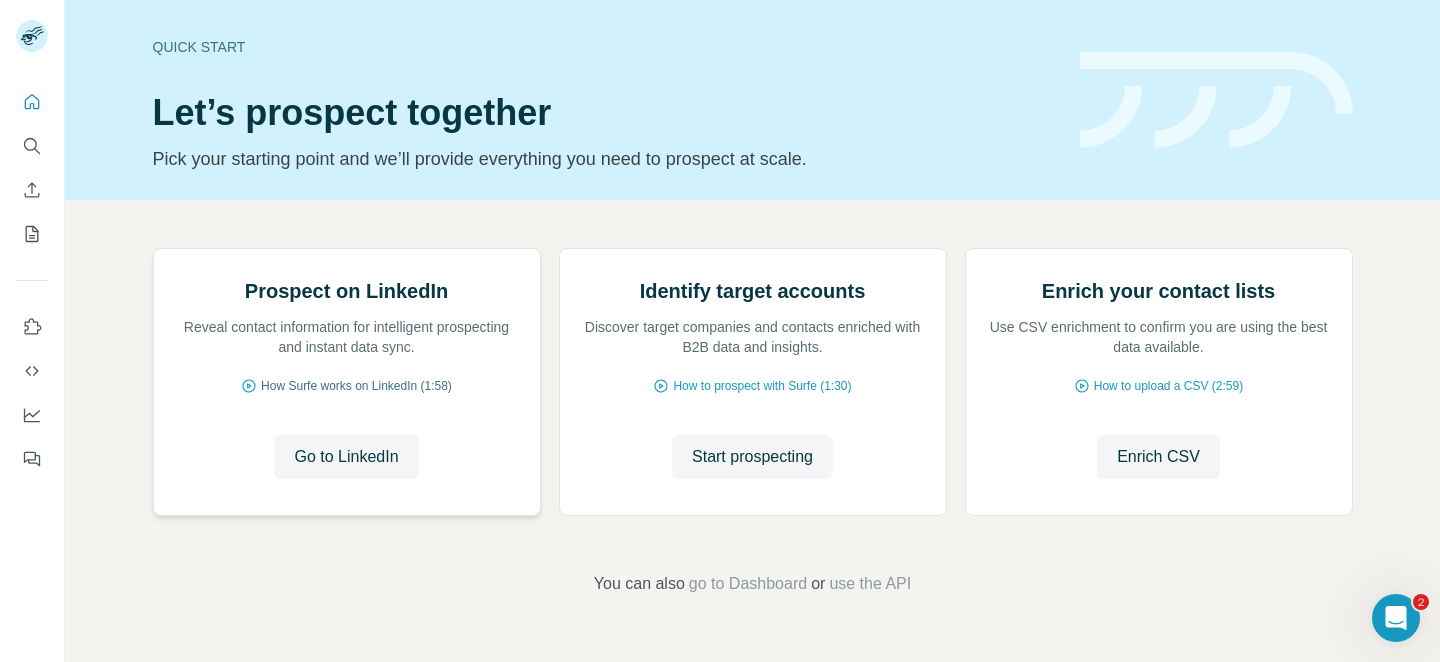 scroll, scrollTop: 4, scrollLeft: 0, axis: vertical 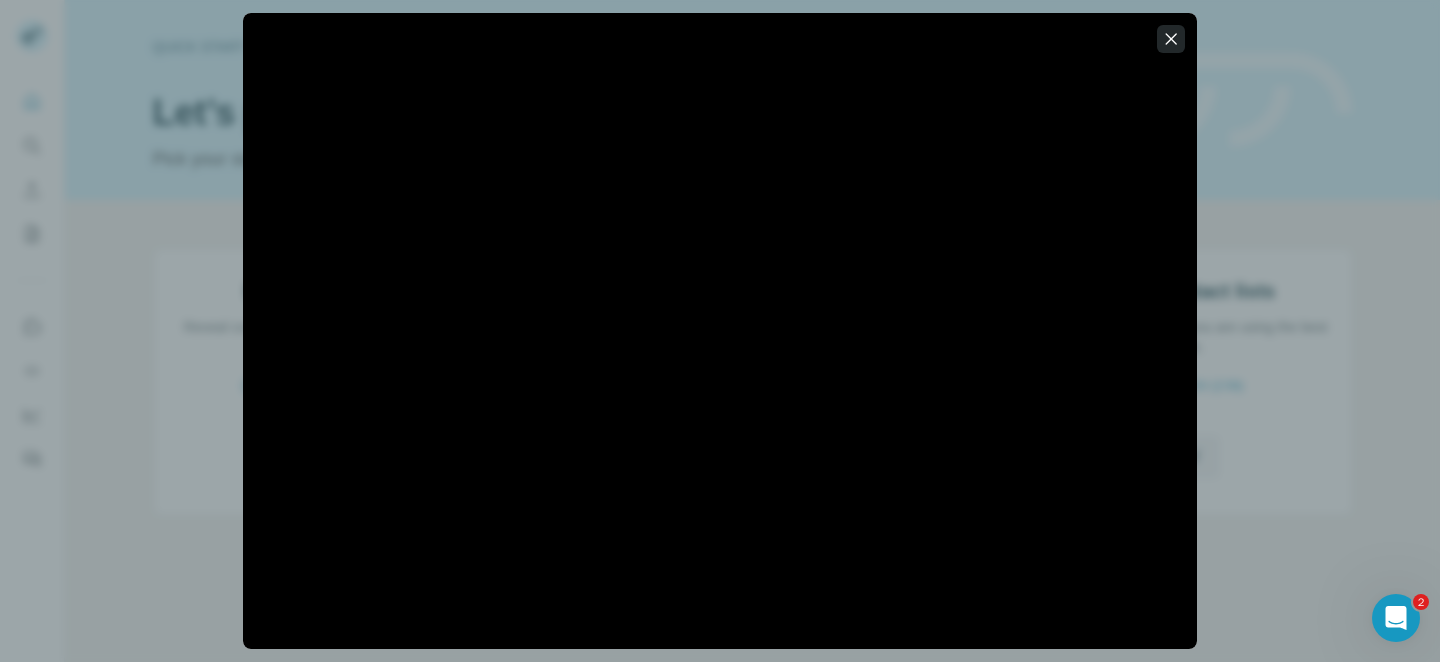 click 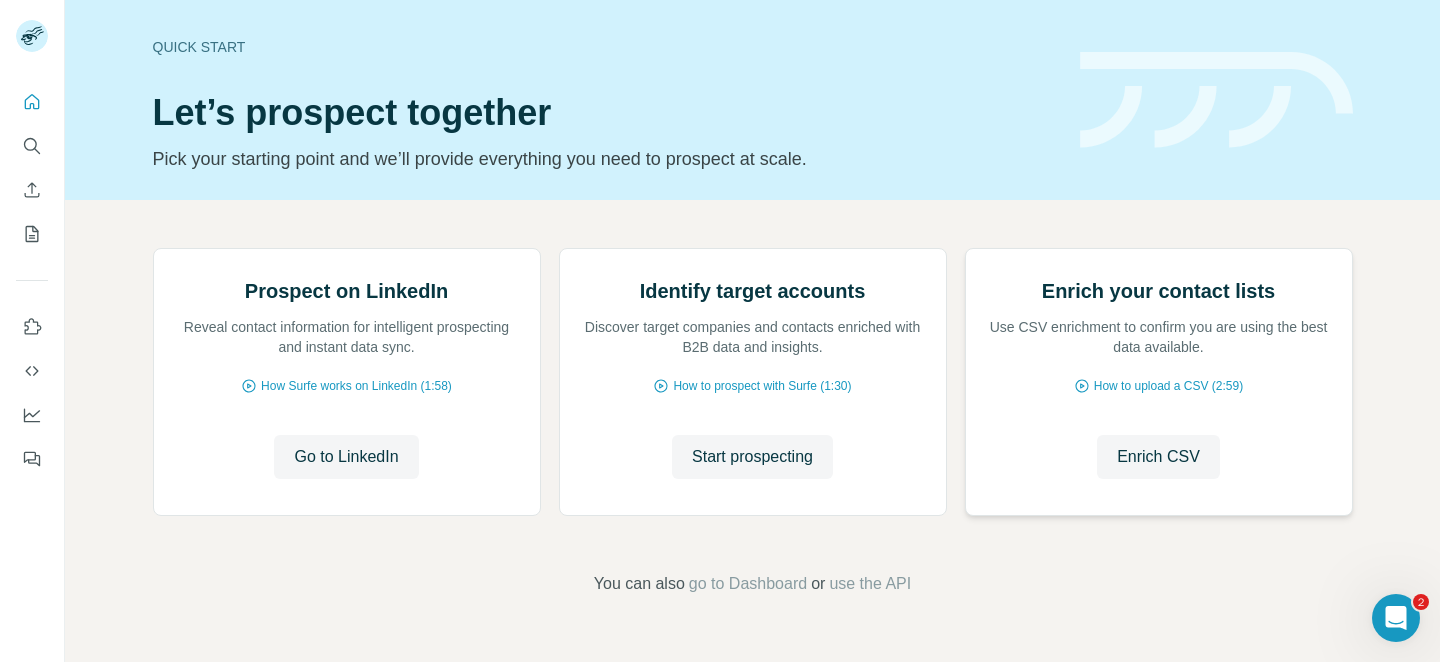 scroll, scrollTop: 0, scrollLeft: 0, axis: both 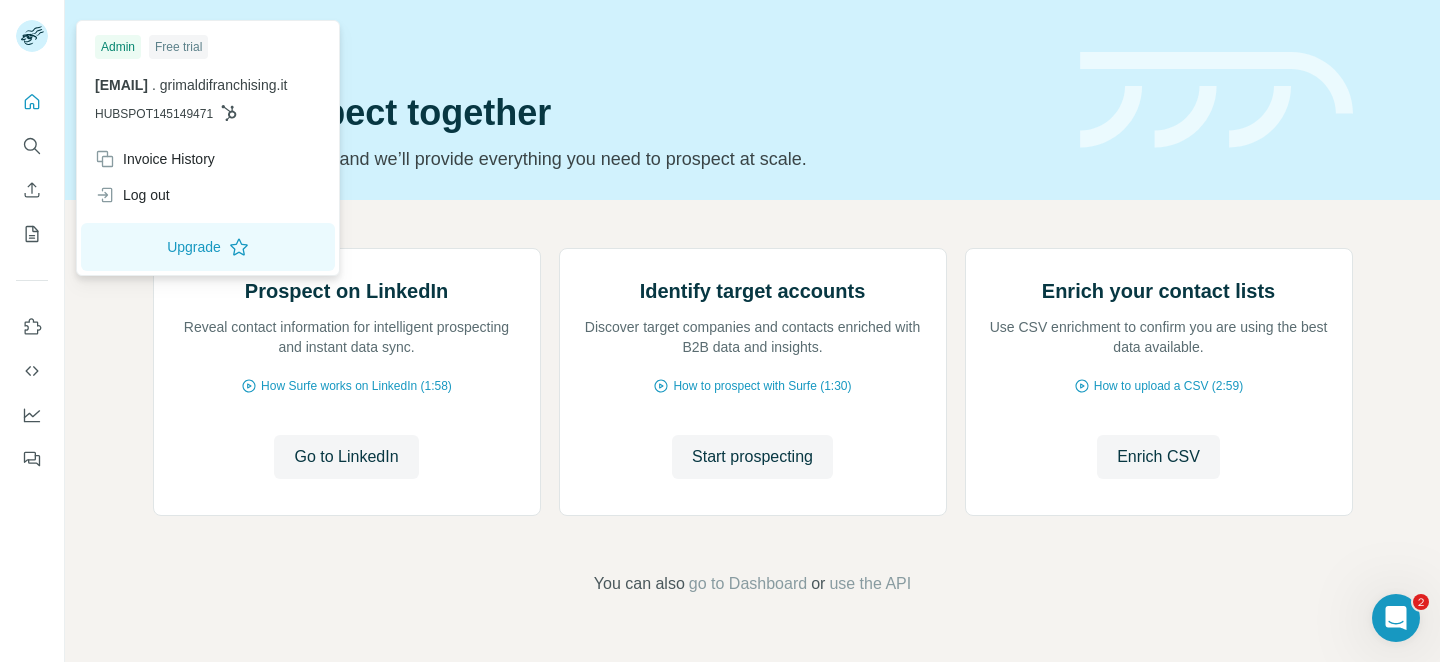 click on "ilaria.moschetta@grimaldi-immobiliare.com . grimaldifranchising.it" at bounding box center [208, 85] 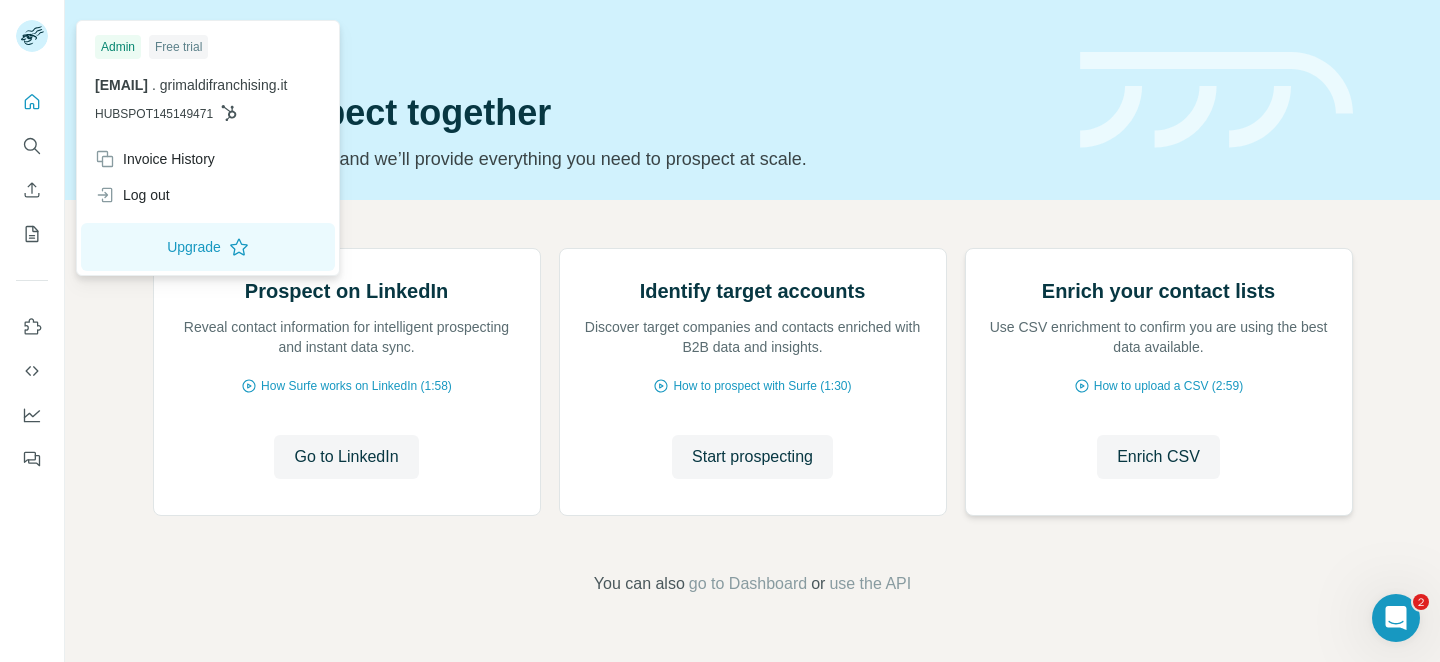 scroll, scrollTop: 0, scrollLeft: 0, axis: both 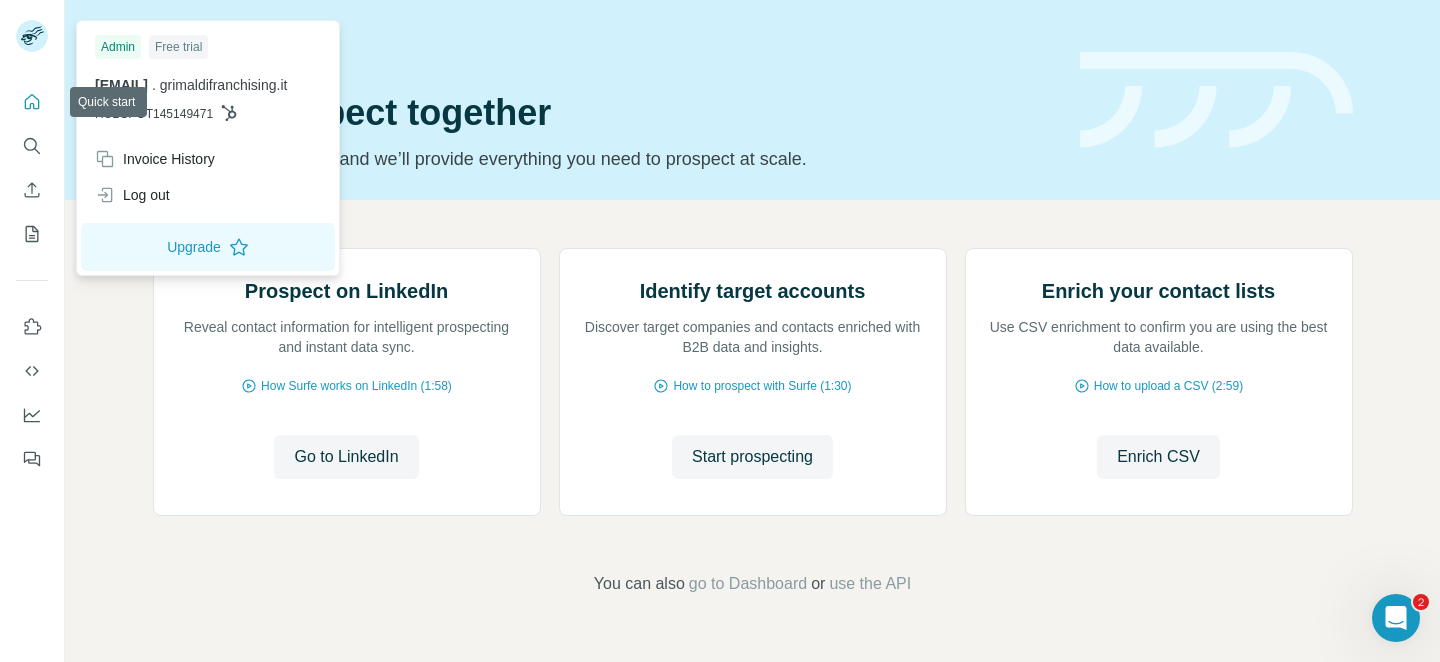 click at bounding box center [32, 102] 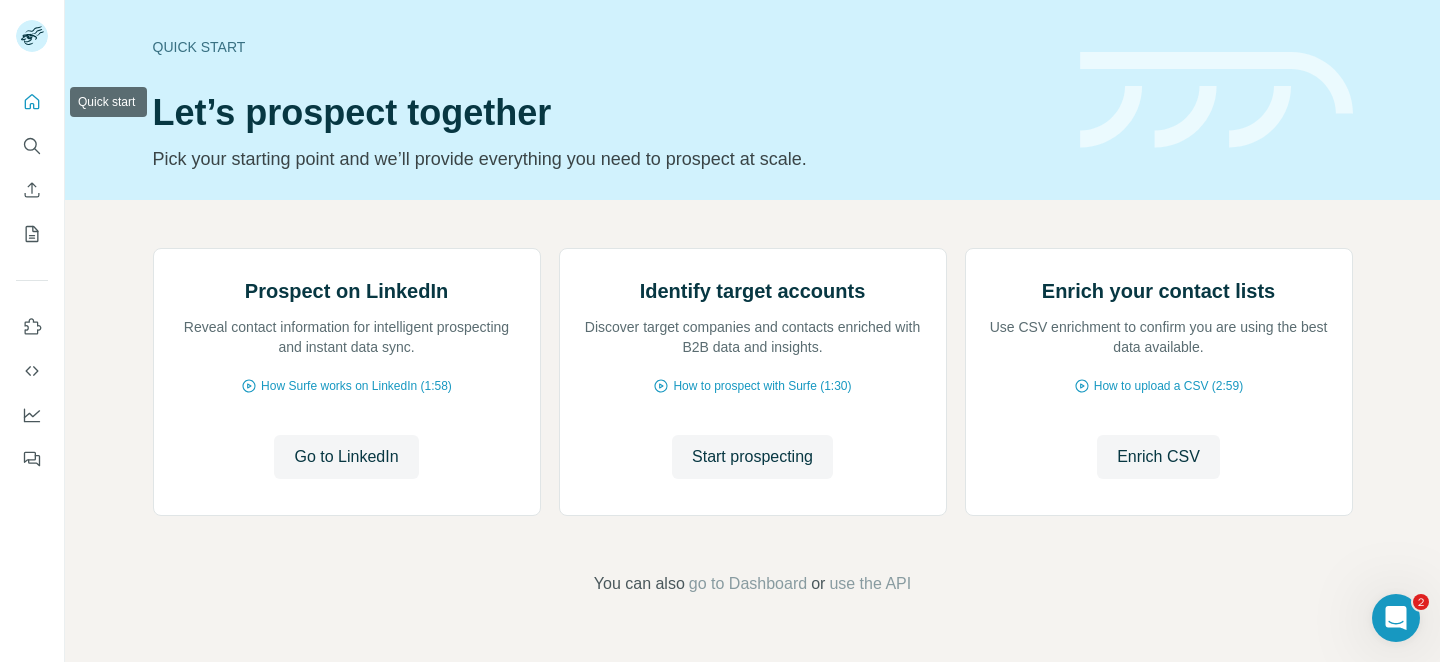 click 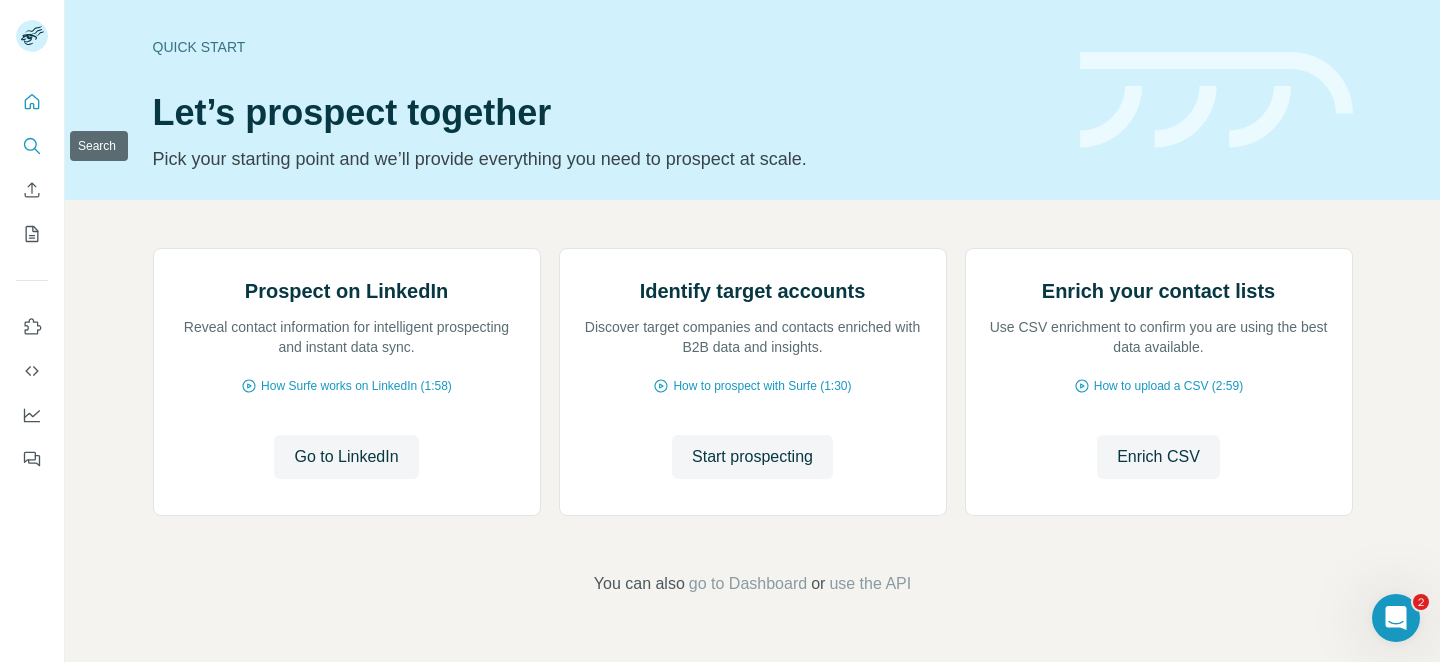 click at bounding box center [32, 146] 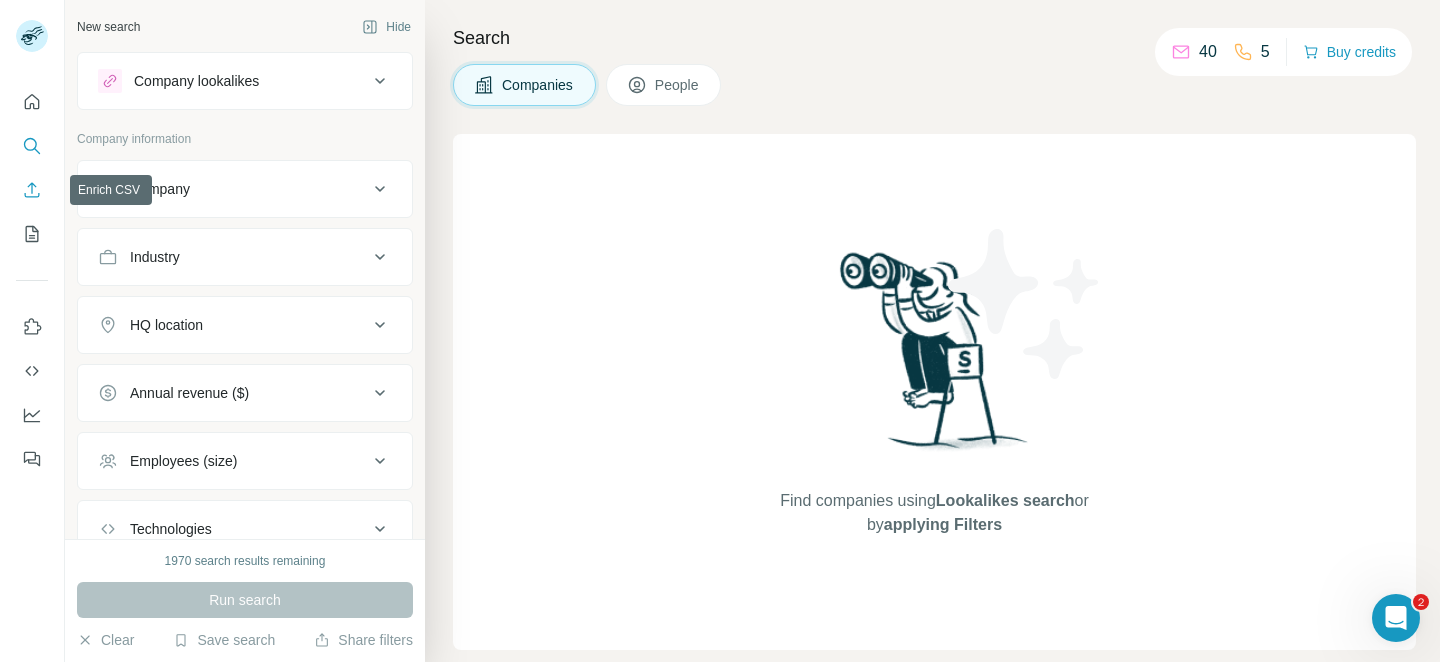 click at bounding box center [32, 190] 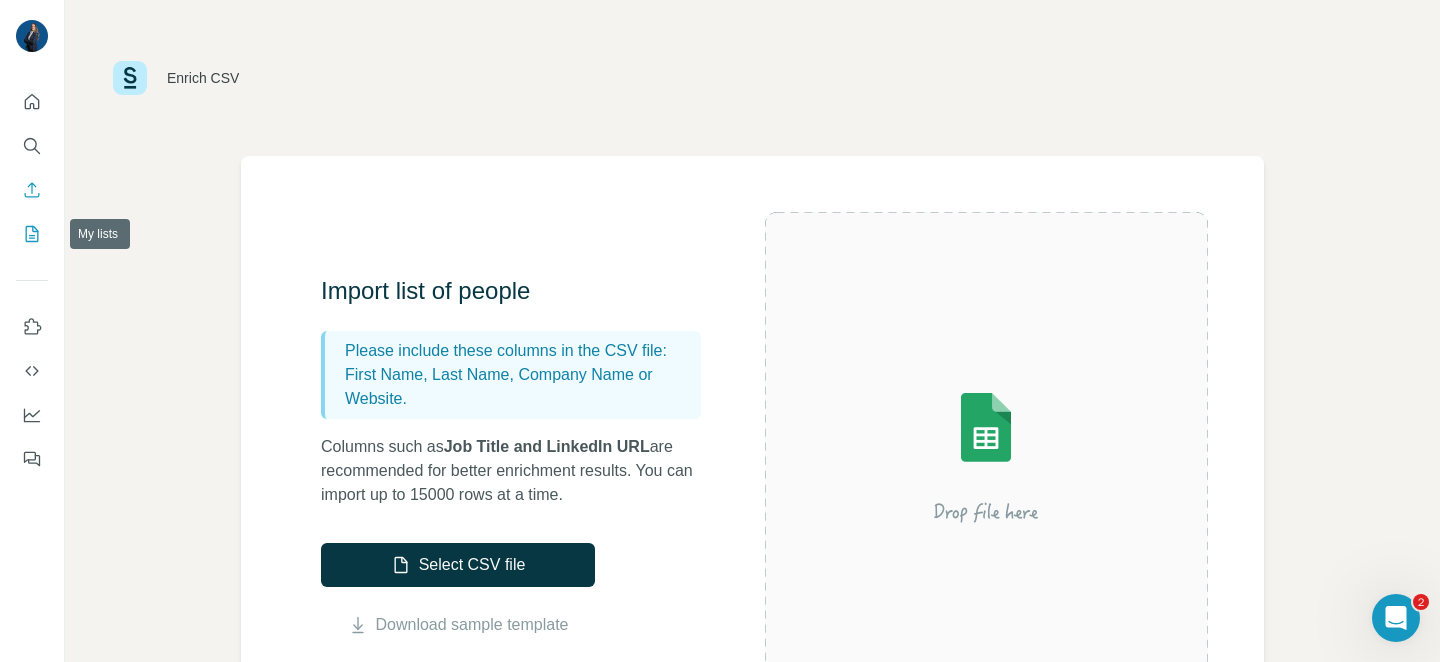 click 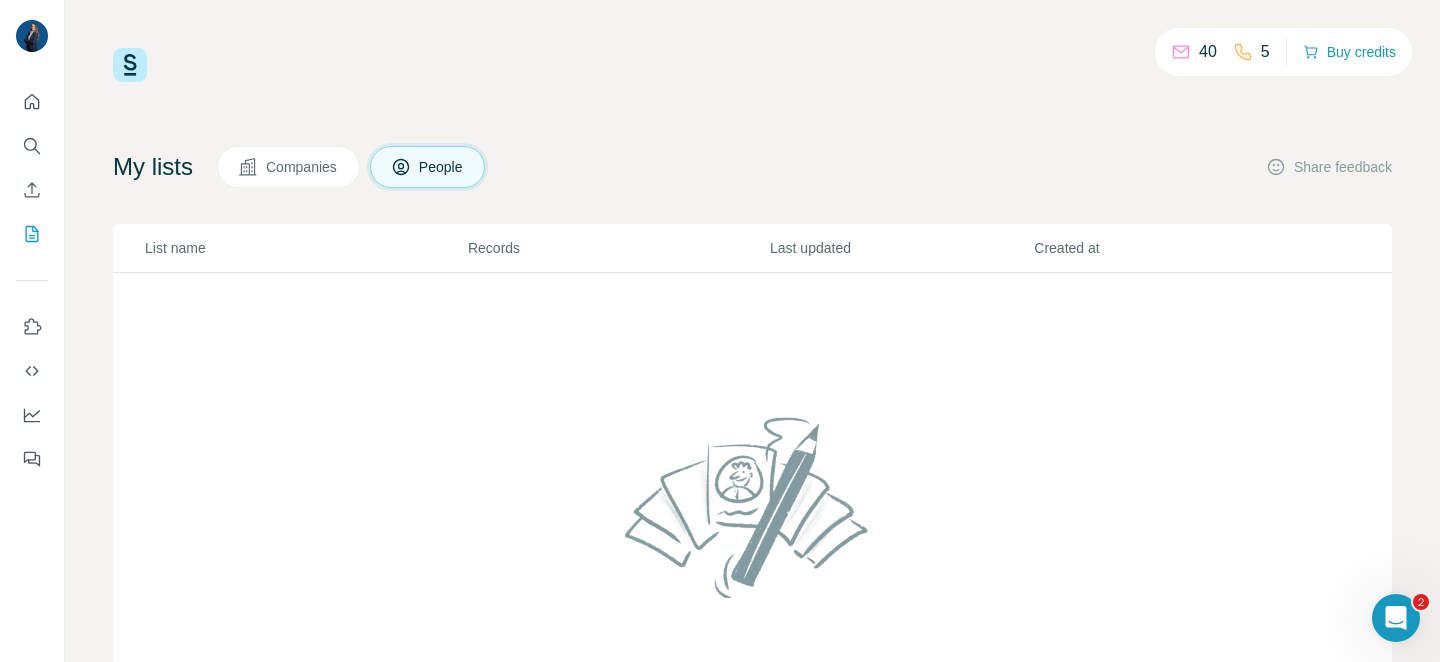 click on "Companies" at bounding box center (288, 167) 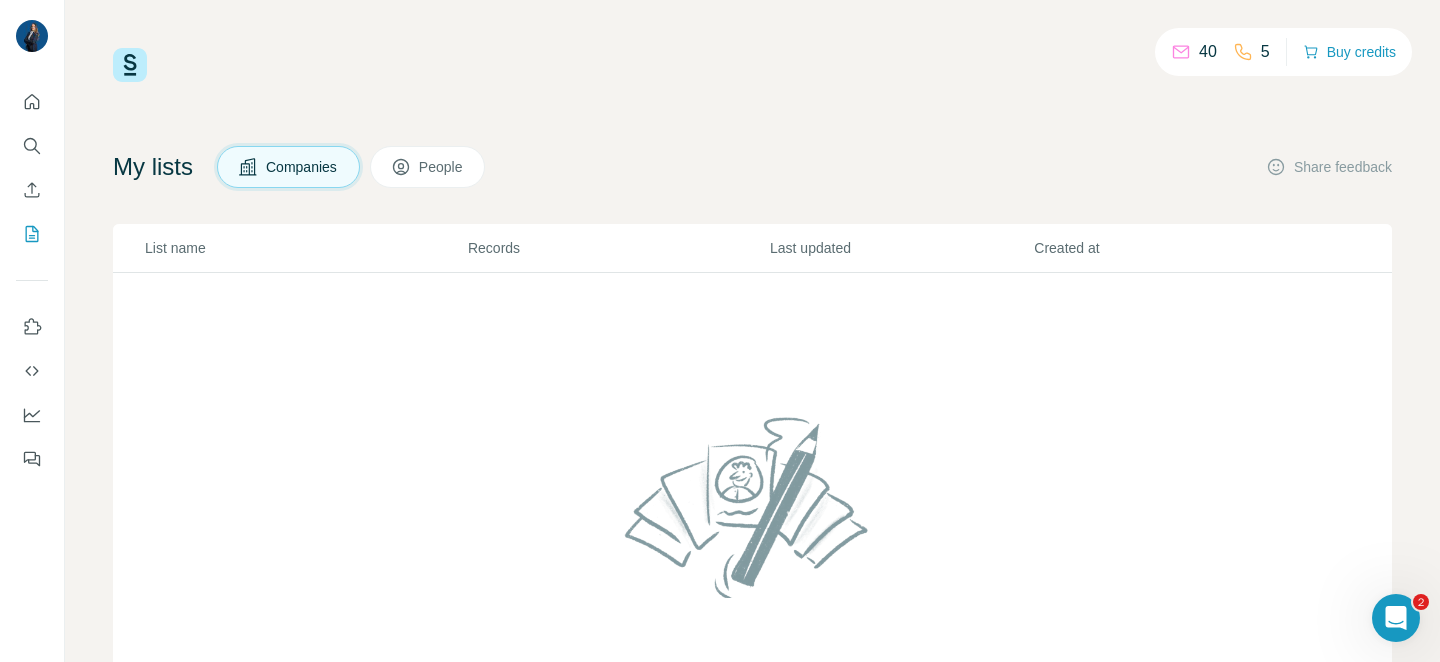 click 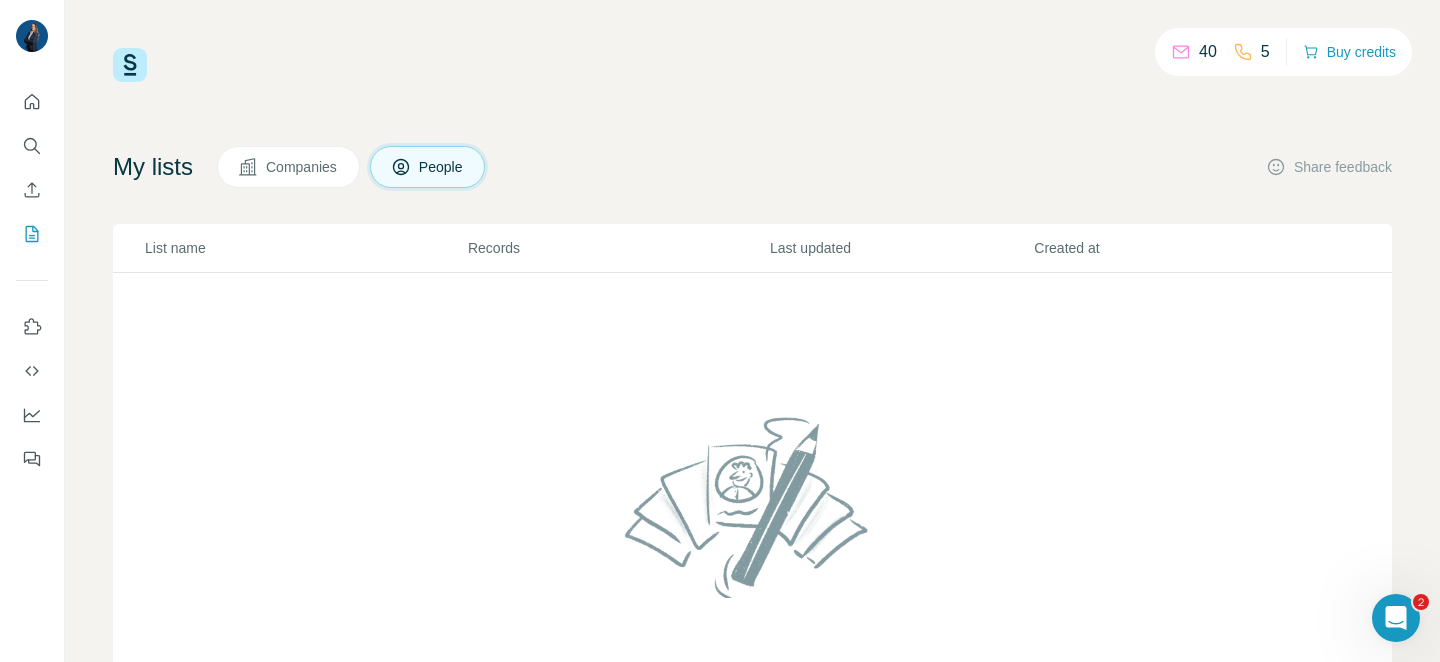 click 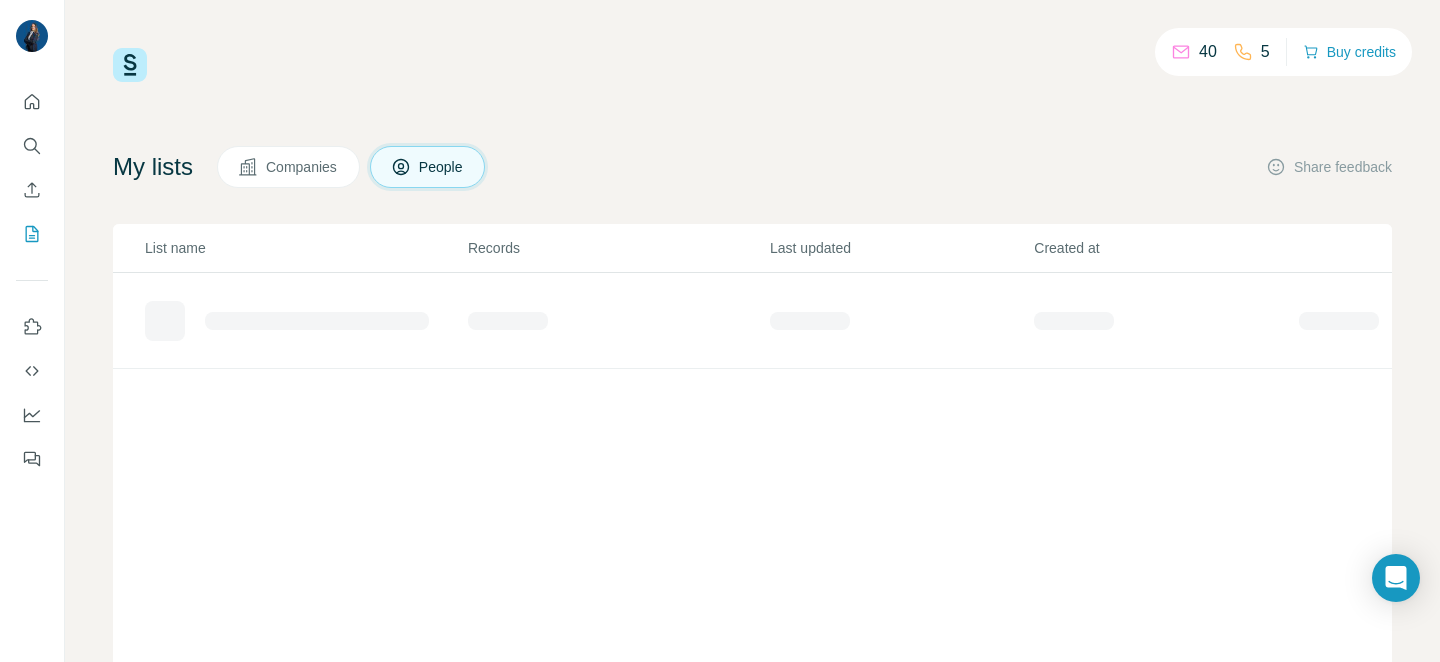 scroll, scrollTop: 0, scrollLeft: 0, axis: both 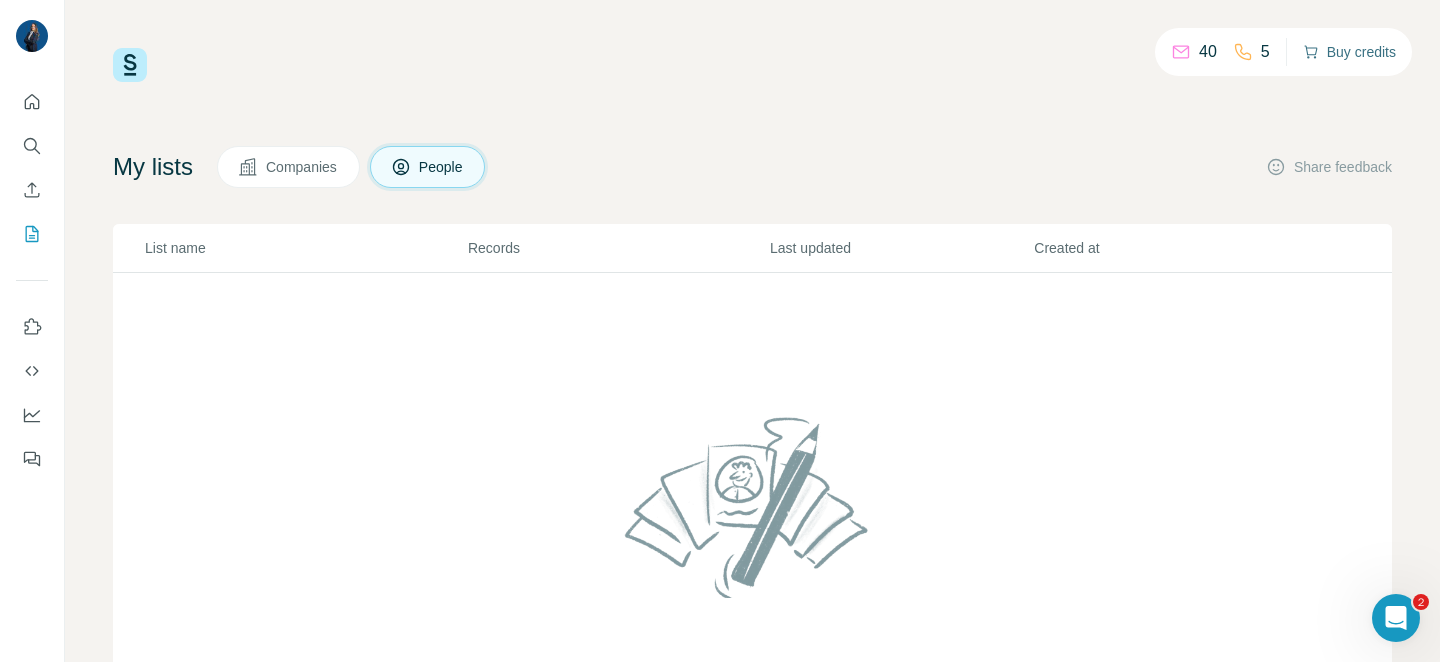 click on "Buy credits" at bounding box center (1349, 52) 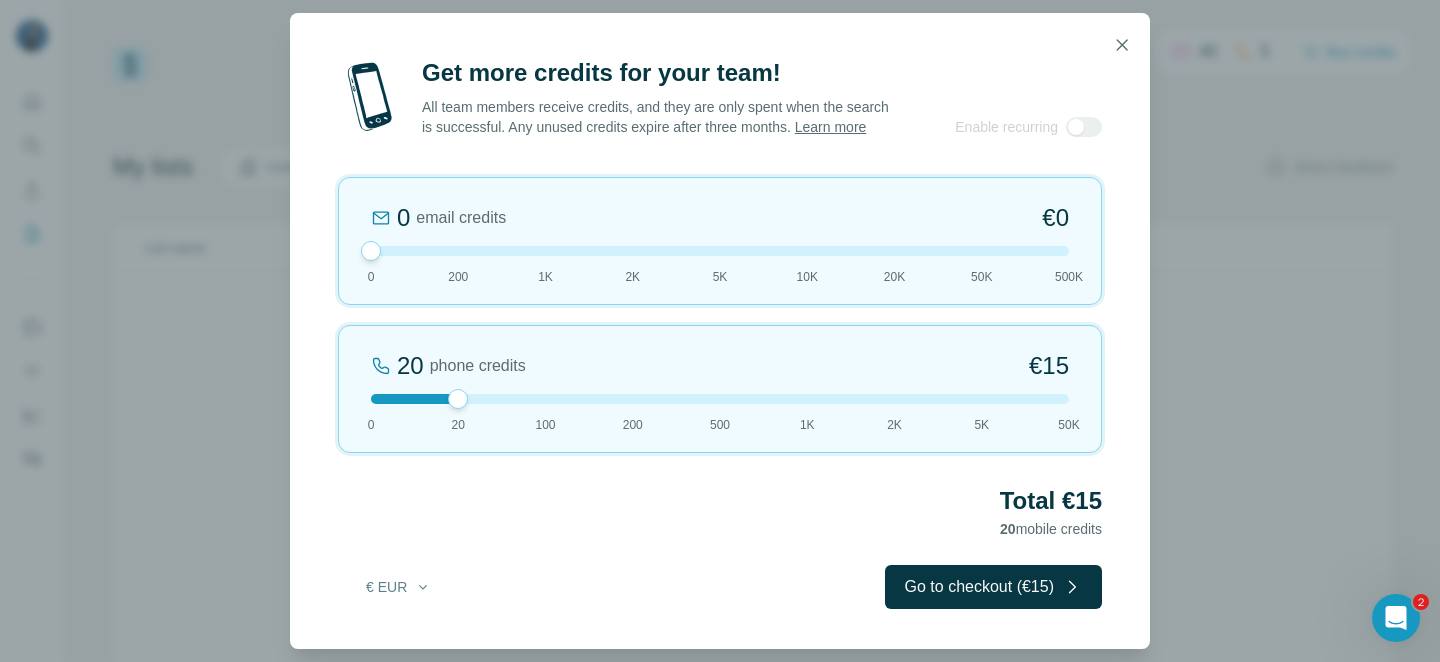 drag, startPoint x: 456, startPoint y: 261, endPoint x: 390, endPoint y: 260, distance: 66.007576 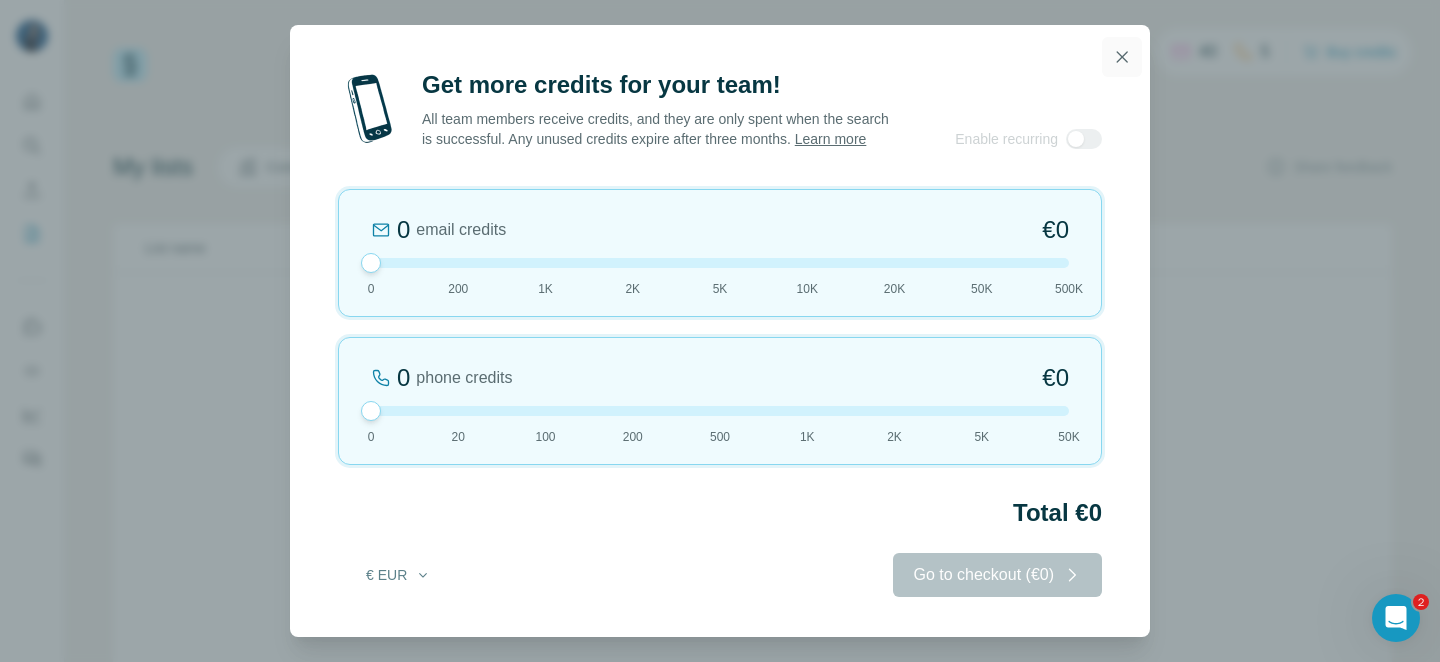 click 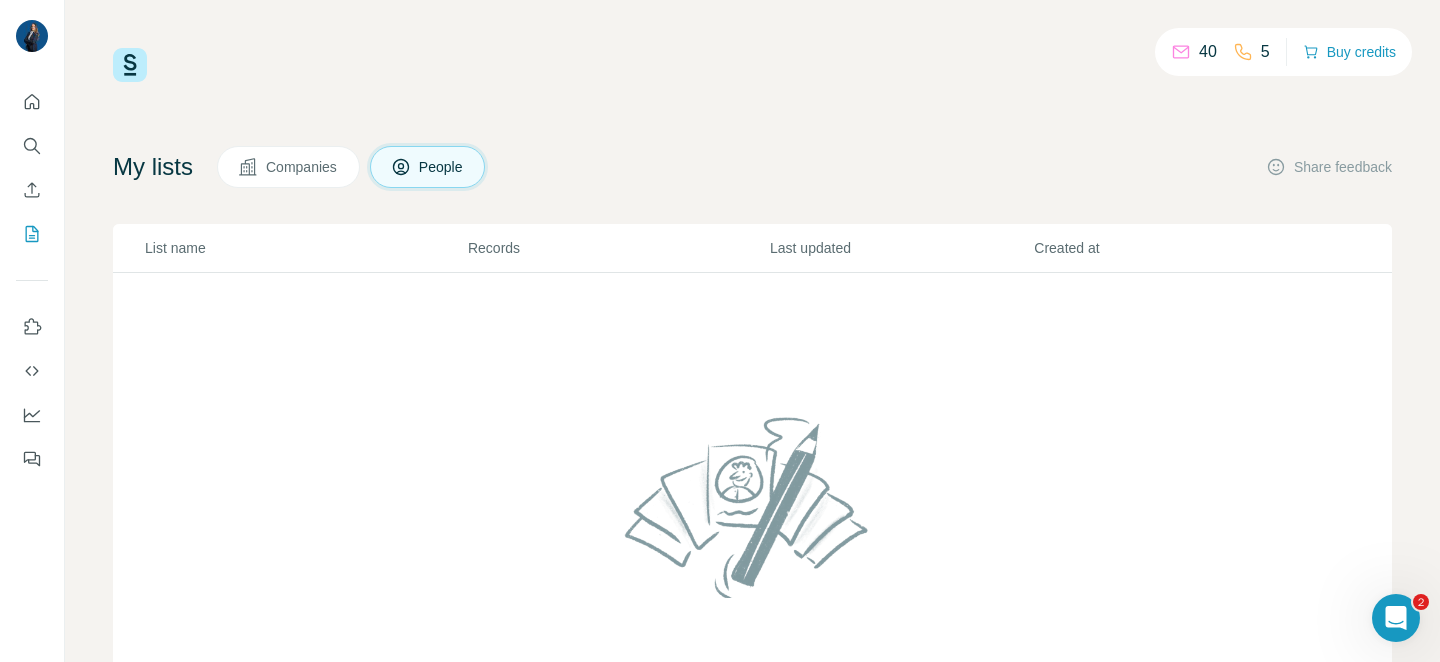scroll, scrollTop: 150, scrollLeft: 0, axis: vertical 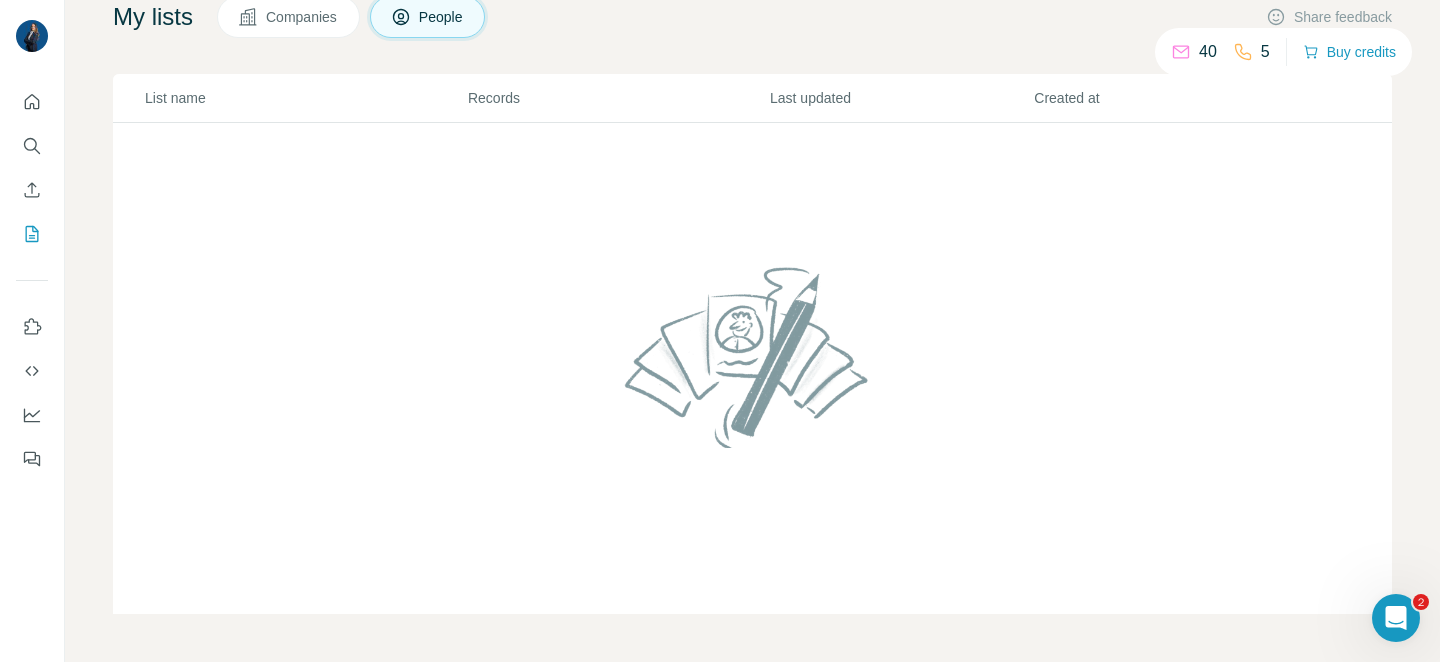 click on "Companies" at bounding box center (288, 17) 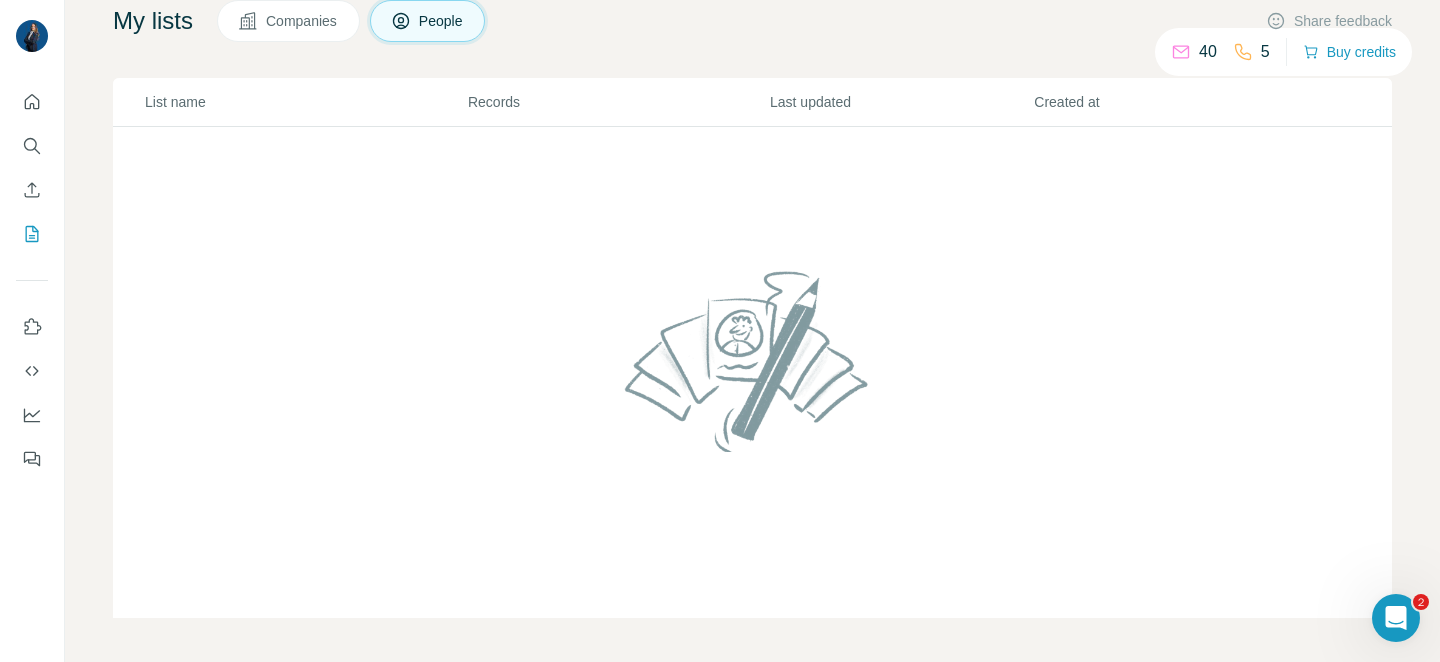 click on "People" at bounding box center [442, 21] 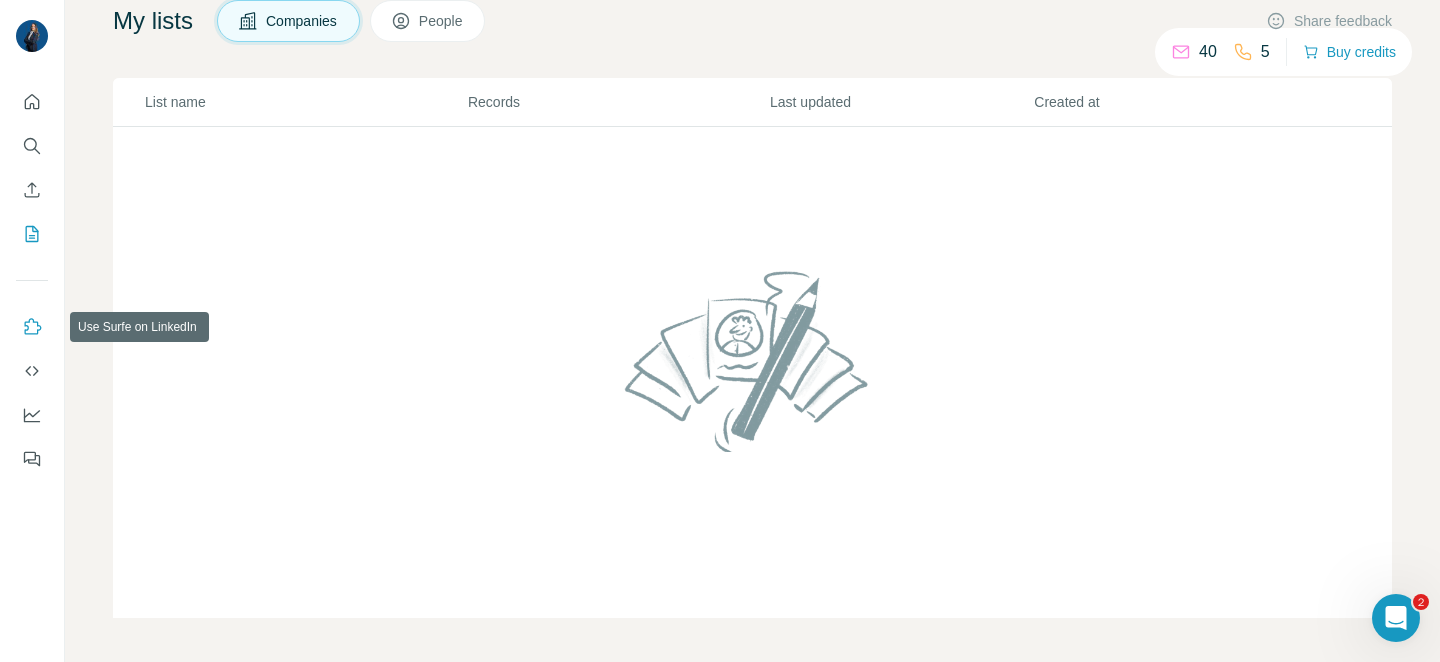 click at bounding box center [32, 327] 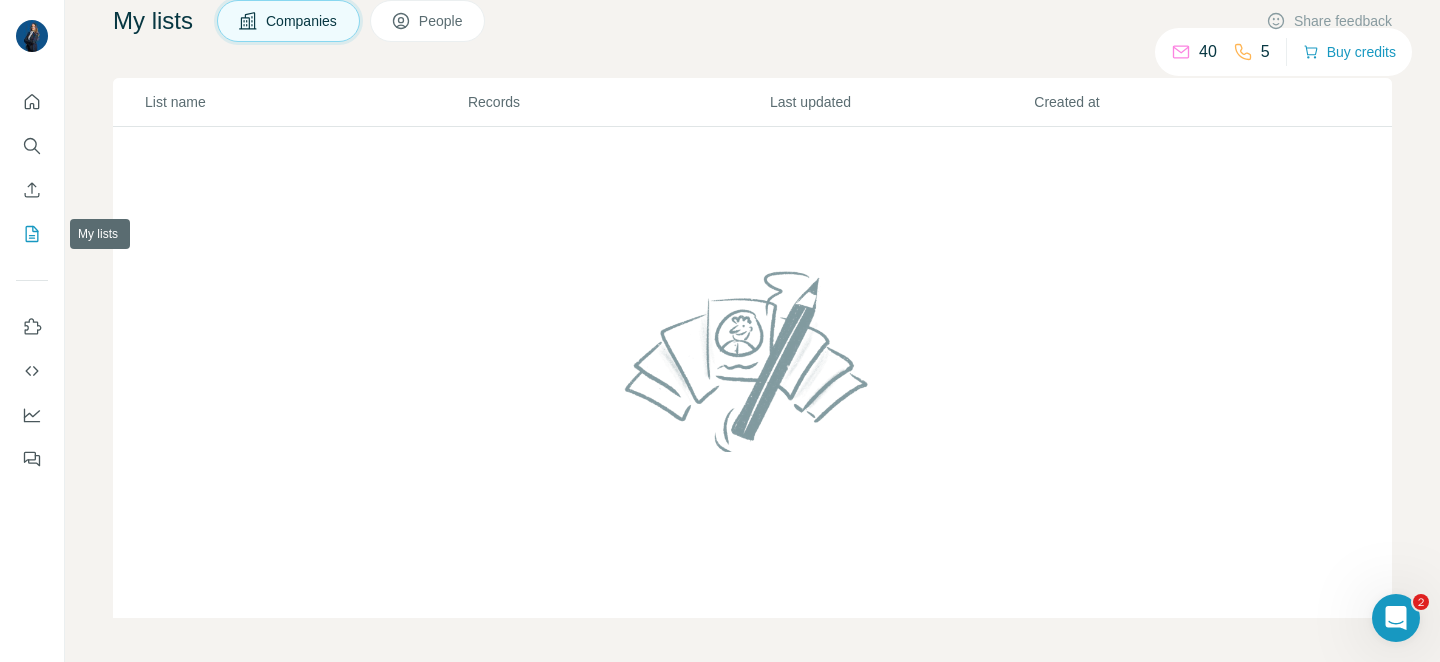 click at bounding box center [32, 234] 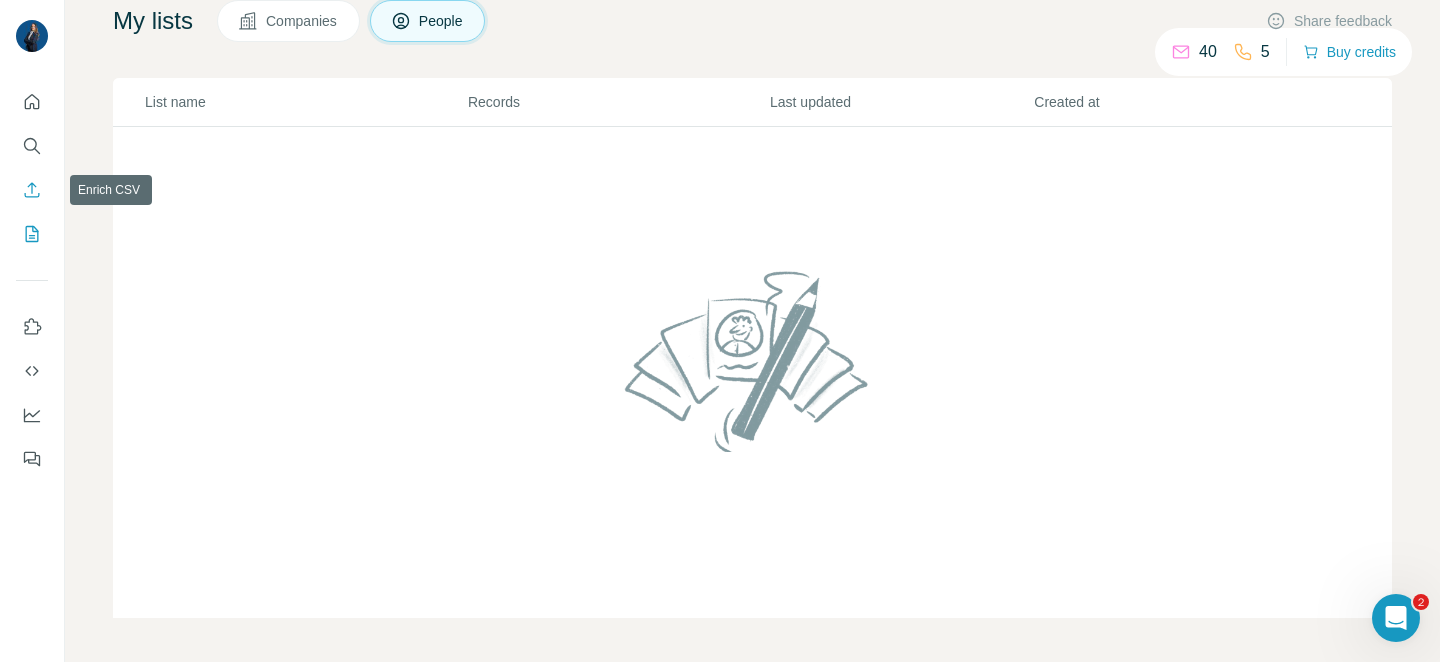 click at bounding box center [32, 190] 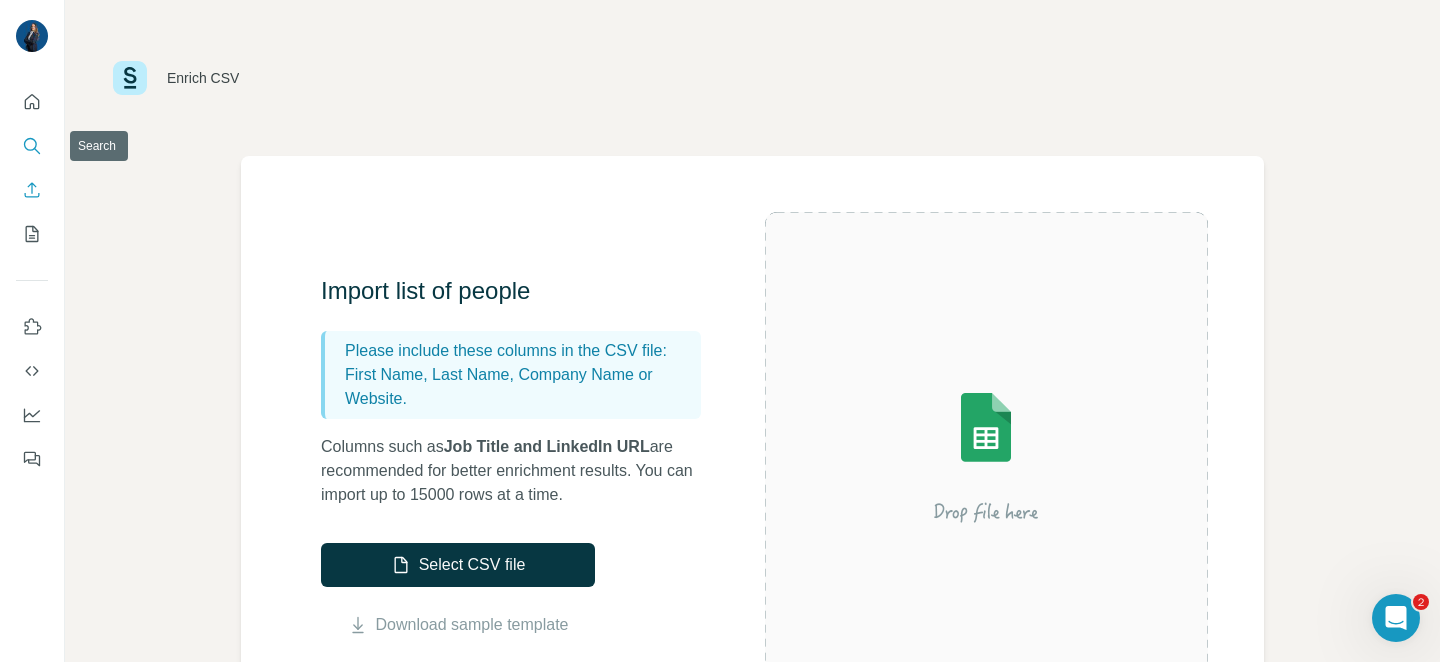 click 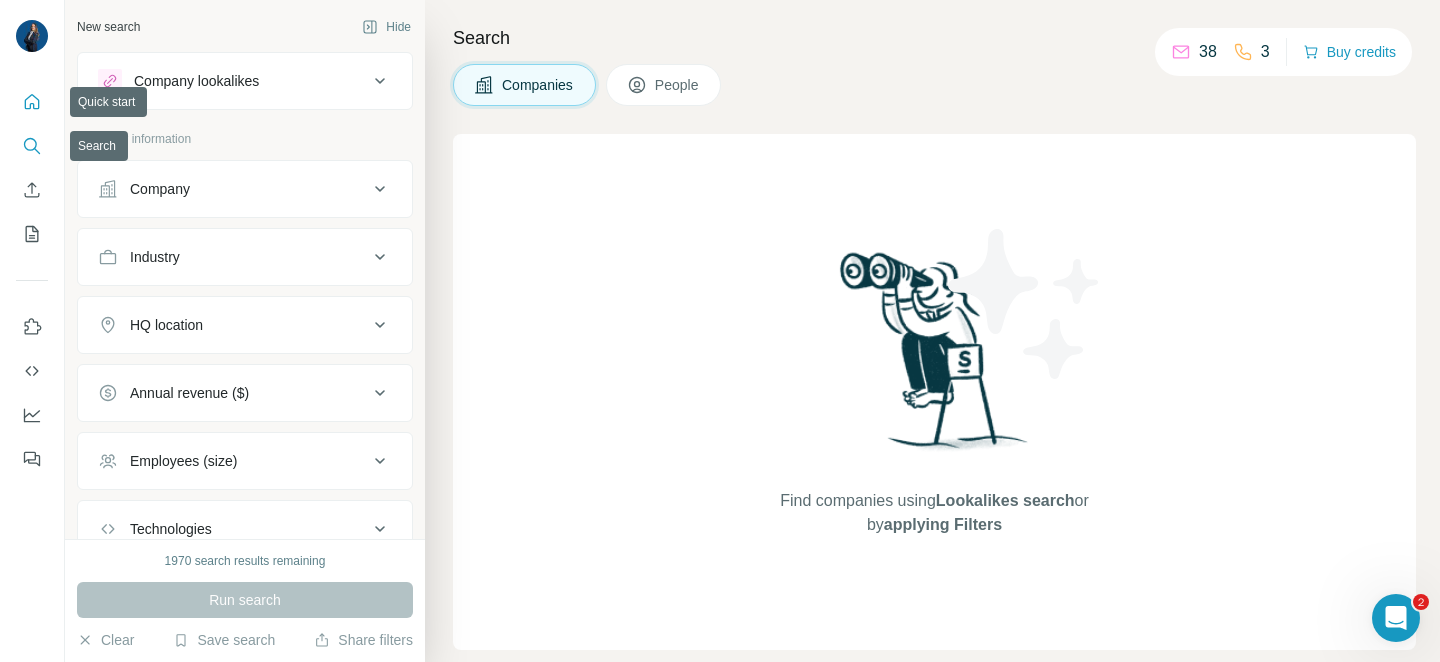 click at bounding box center [32, 102] 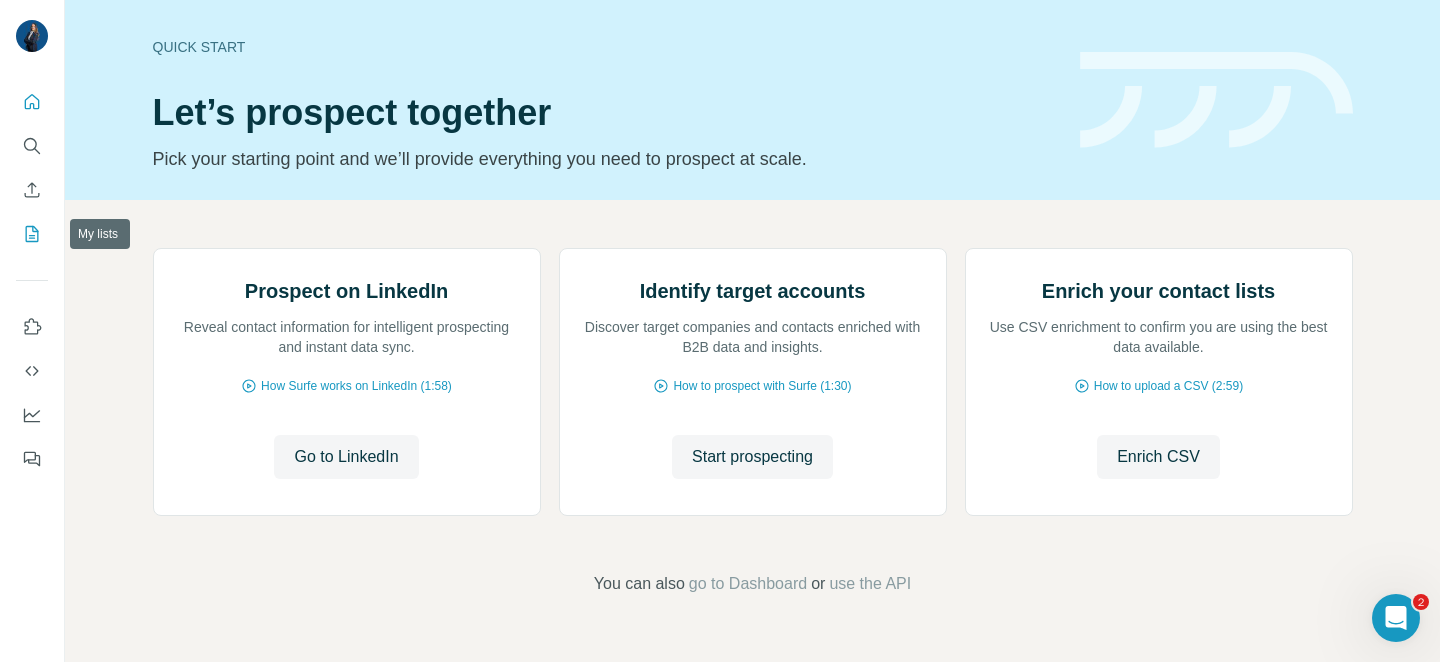click at bounding box center [32, 234] 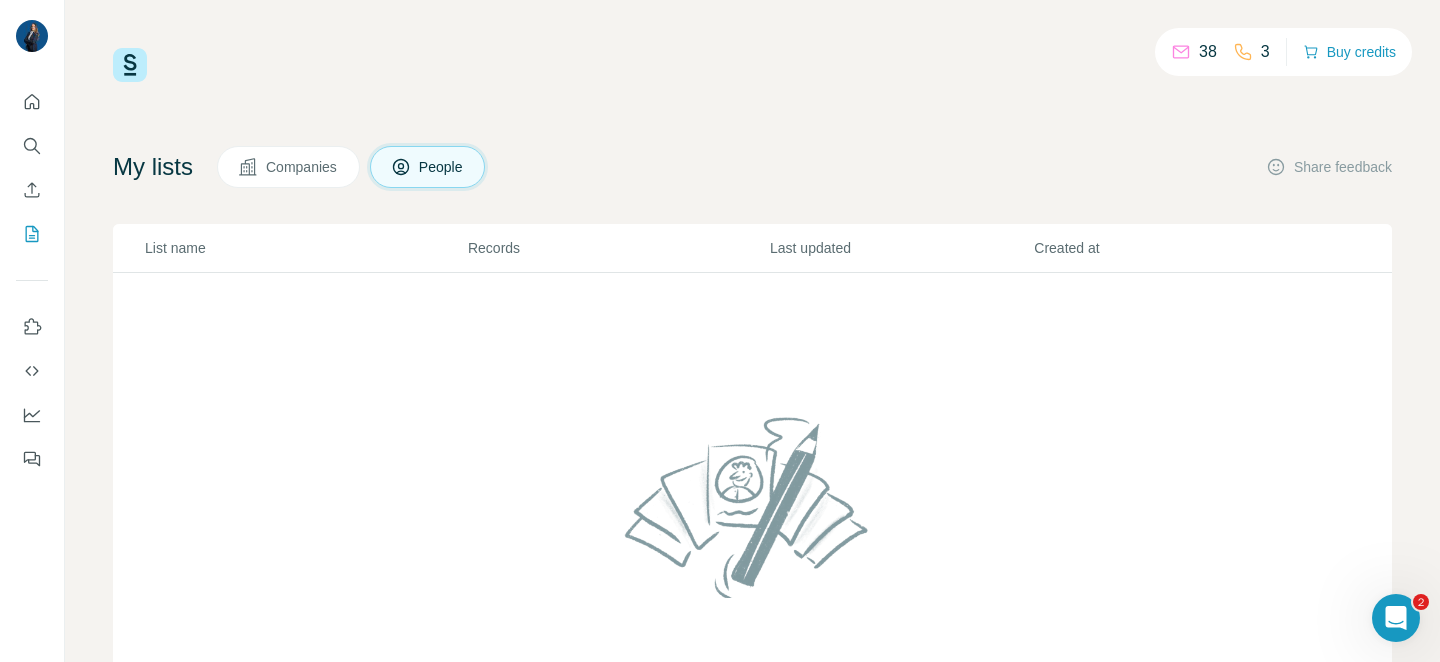 click on "People" at bounding box center [442, 167] 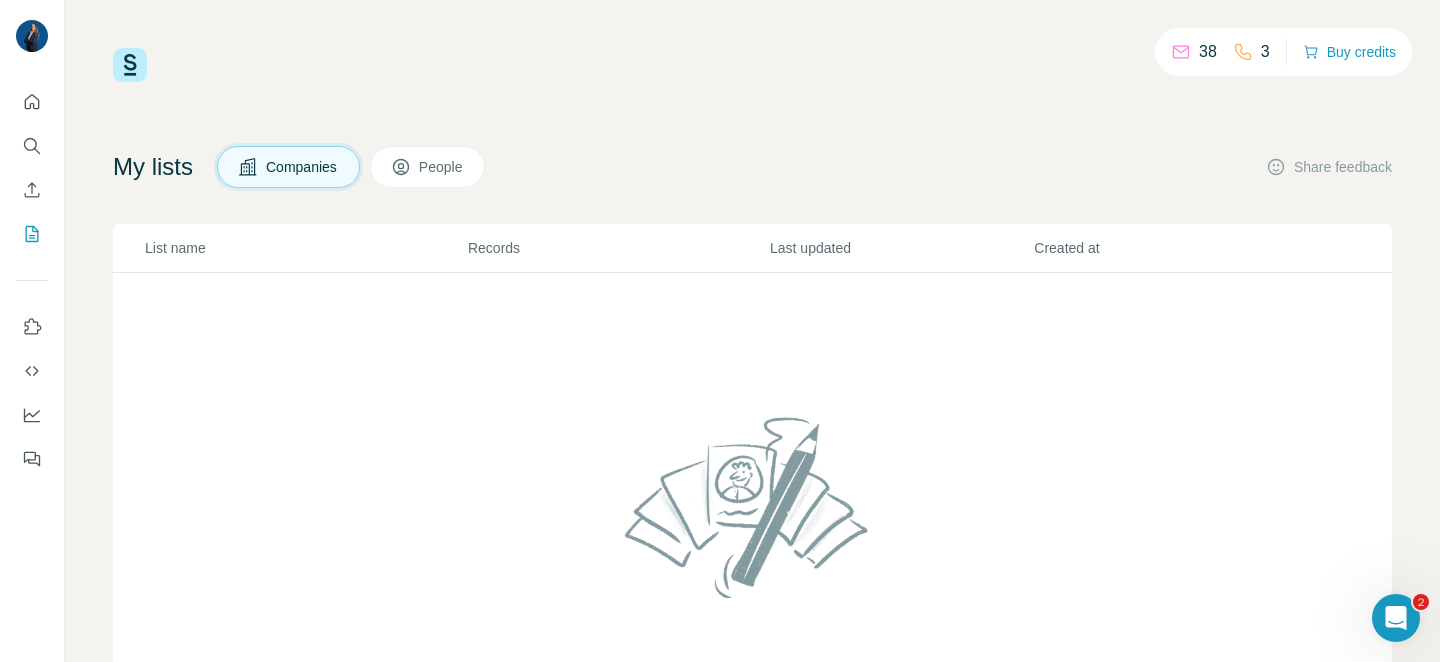 click 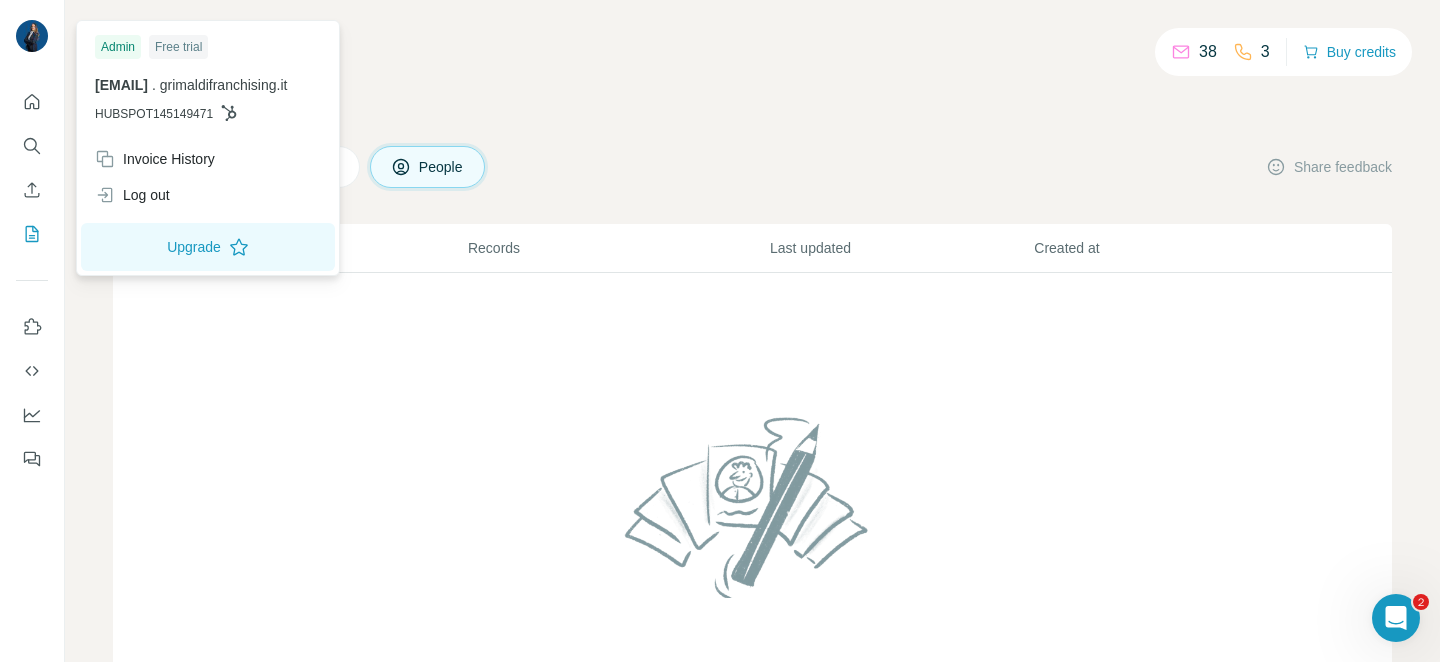 click at bounding box center [32, 36] 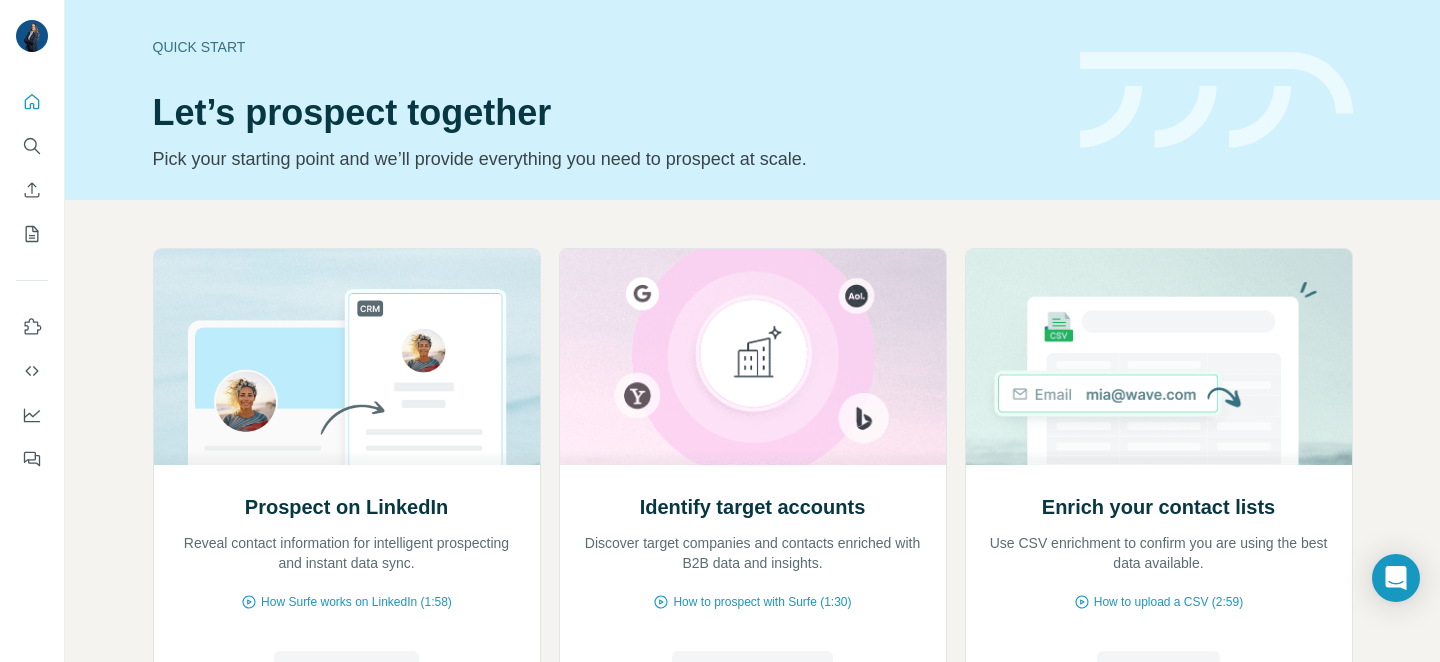 scroll, scrollTop: 0, scrollLeft: 0, axis: both 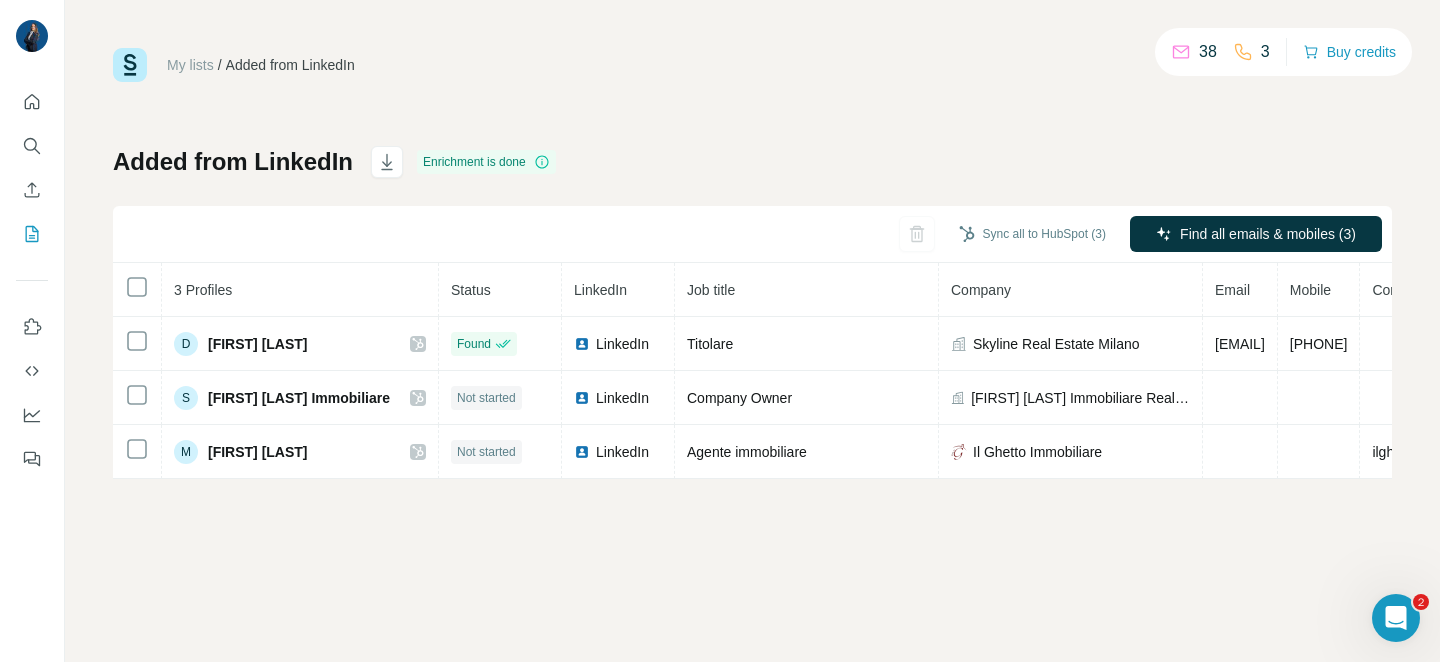 click on "Added from LinkedIn" at bounding box center (233, 162) 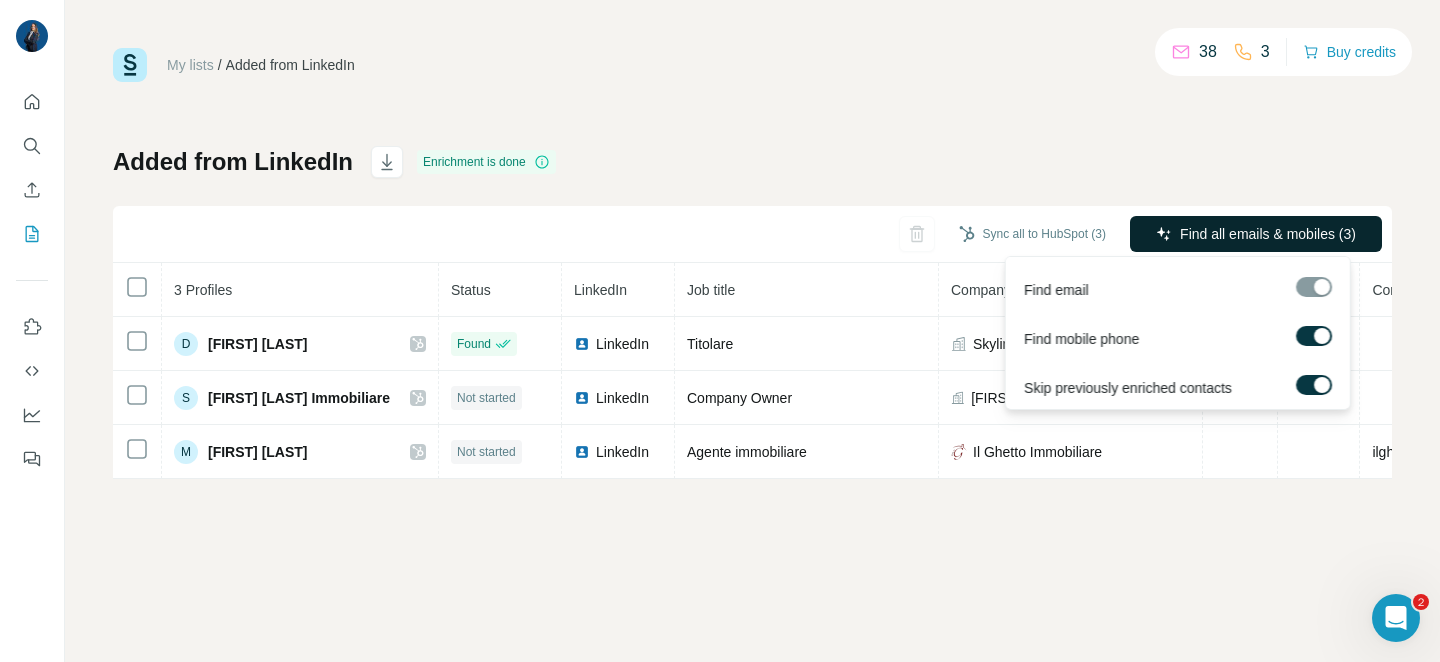 click on "Find all emails & mobiles (3)" at bounding box center [1268, 234] 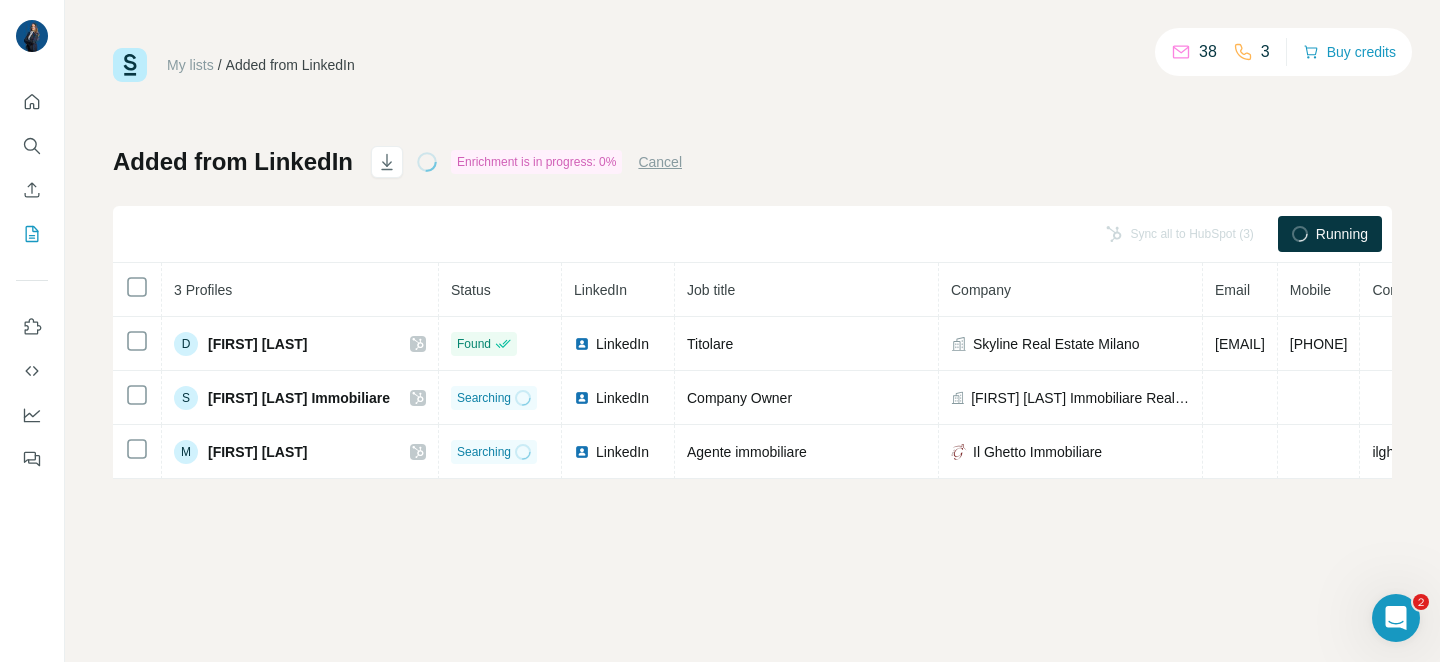 click at bounding box center (720, 662) 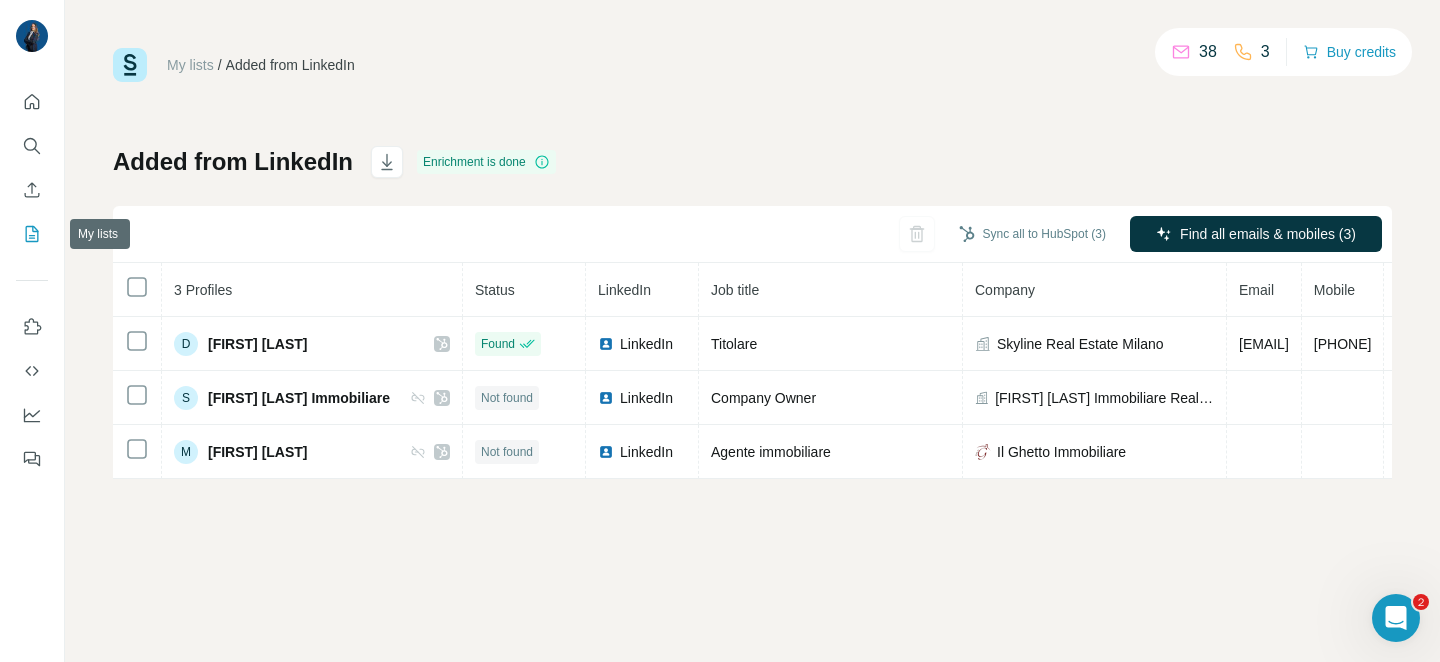 click 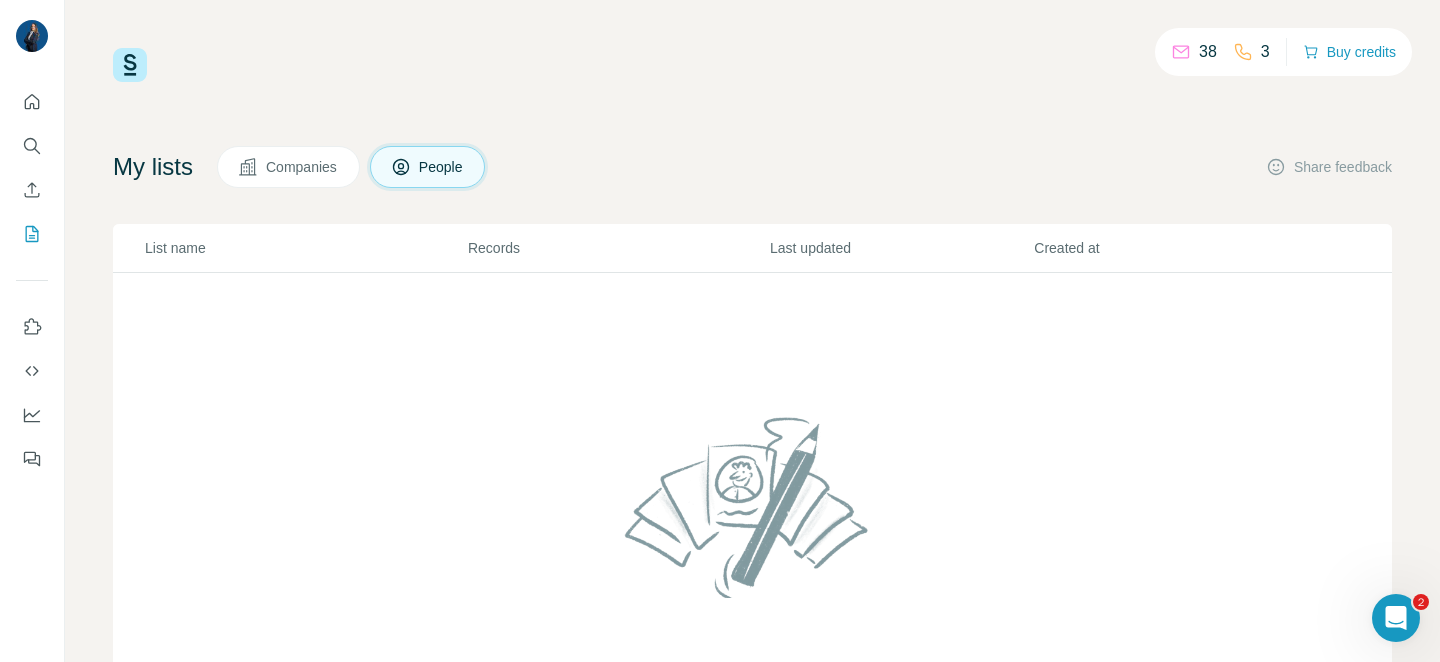 click at bounding box center [720, 662] 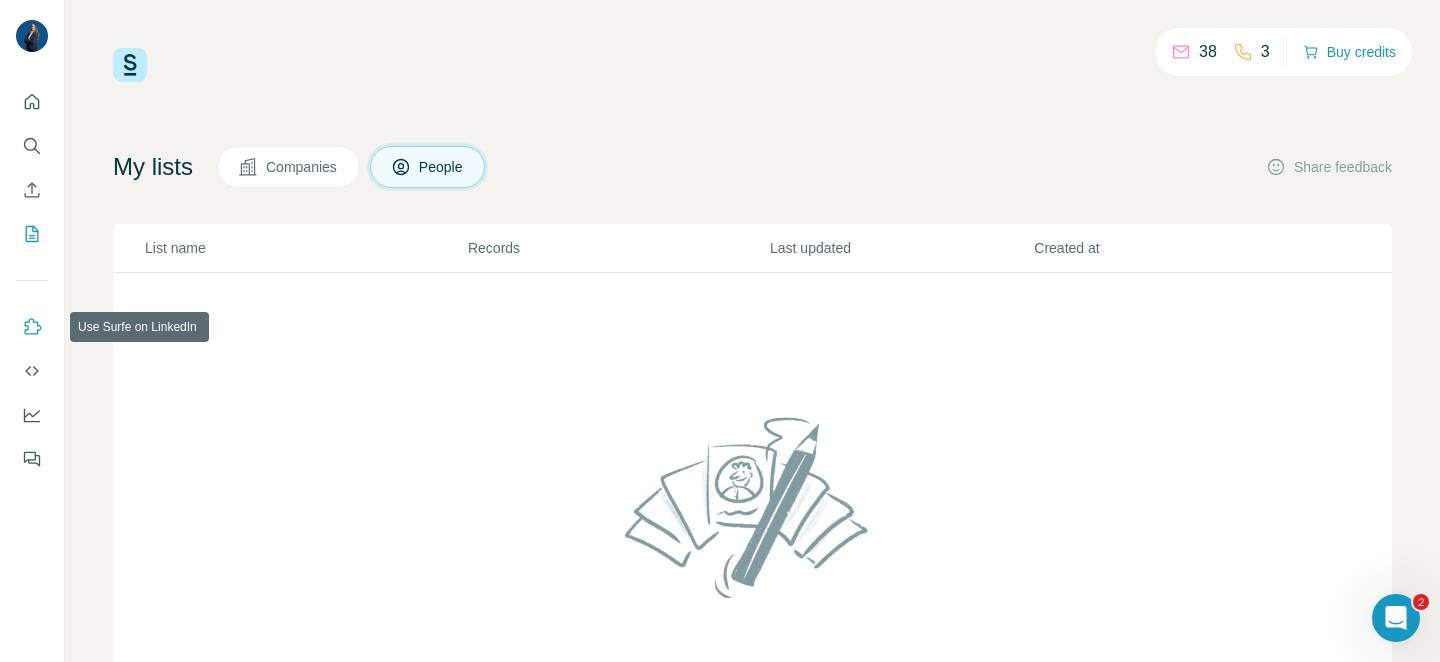 click 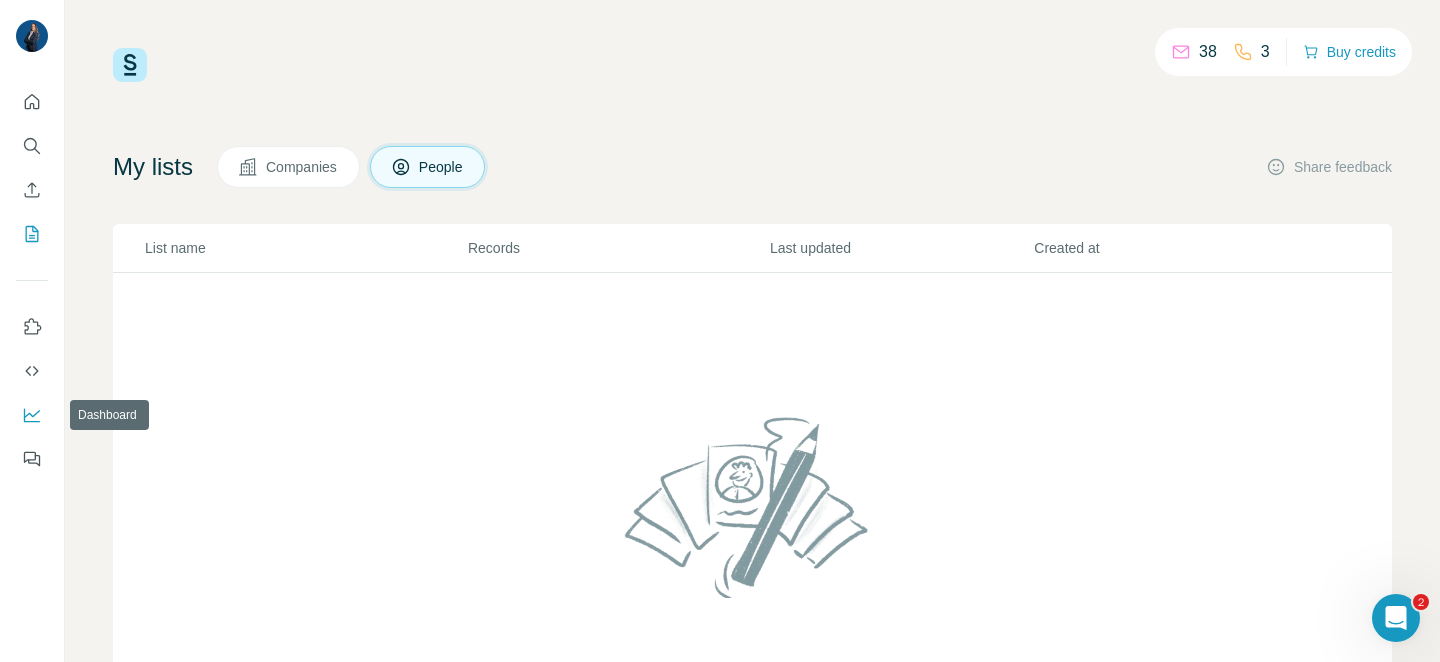 click 